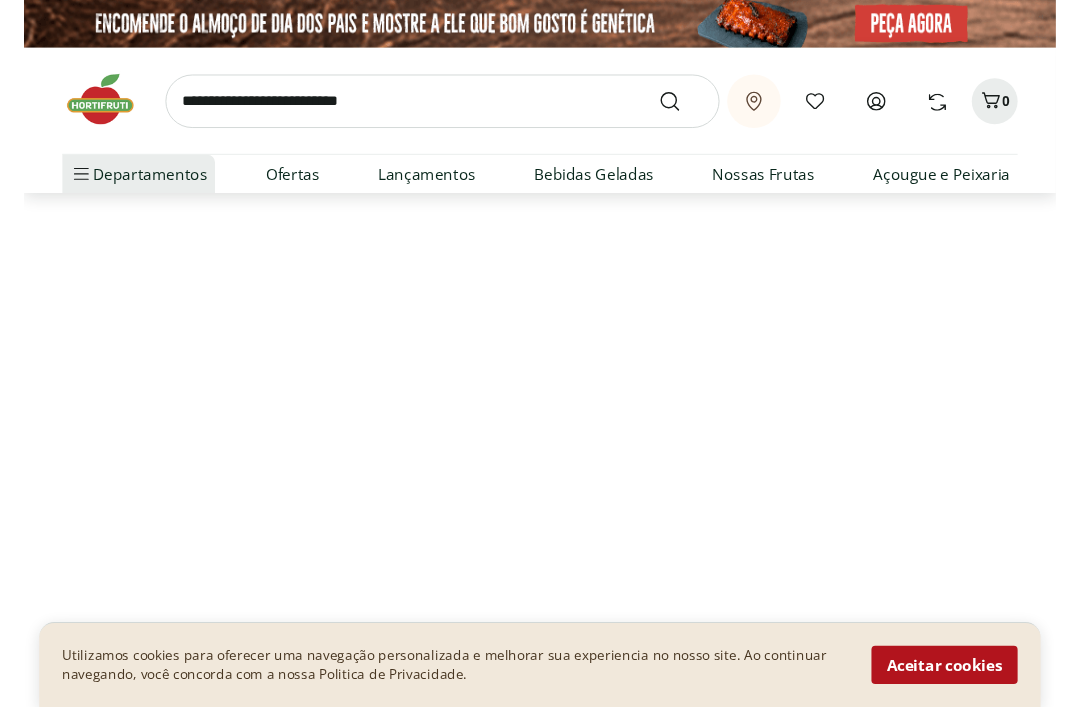 scroll, scrollTop: 0, scrollLeft: 0, axis: both 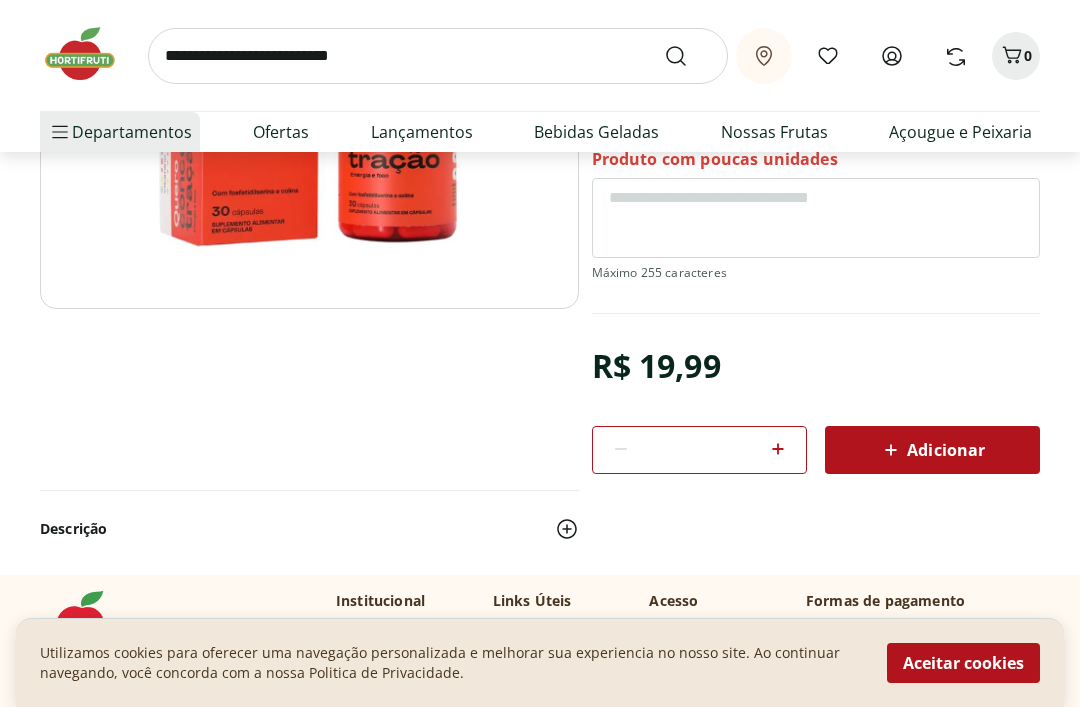 click on "Adicionar" at bounding box center [932, 450] 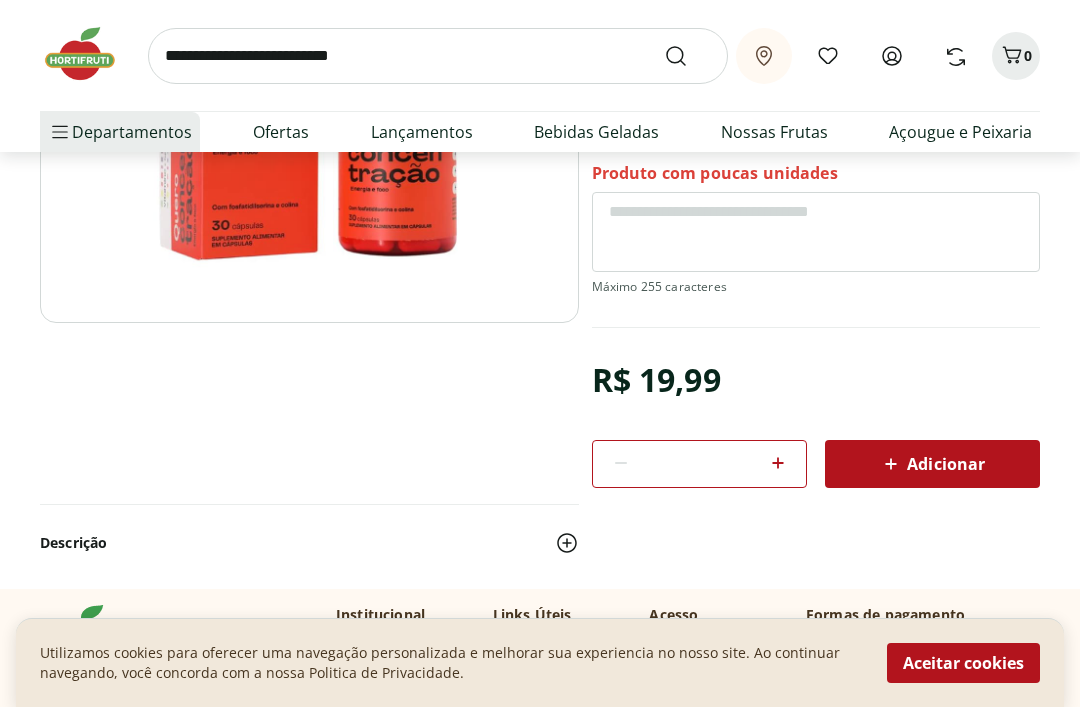 scroll, scrollTop: 323, scrollLeft: 0, axis: vertical 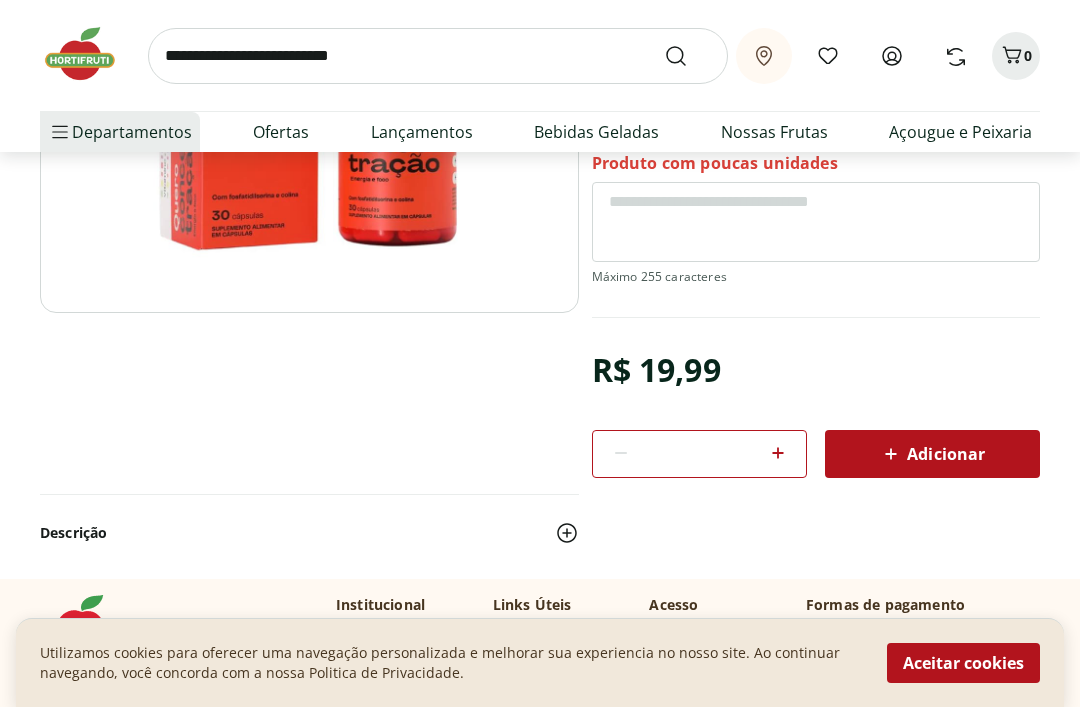 click on "Adicionar" at bounding box center (932, 454) 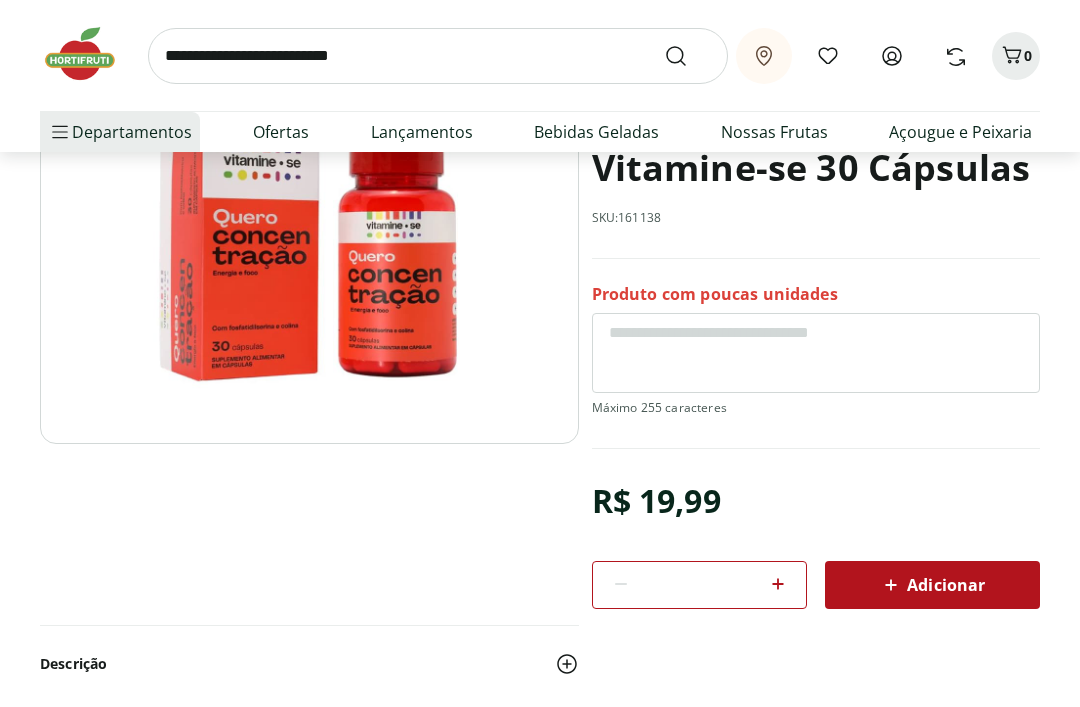 scroll, scrollTop: 193, scrollLeft: 0, axis: vertical 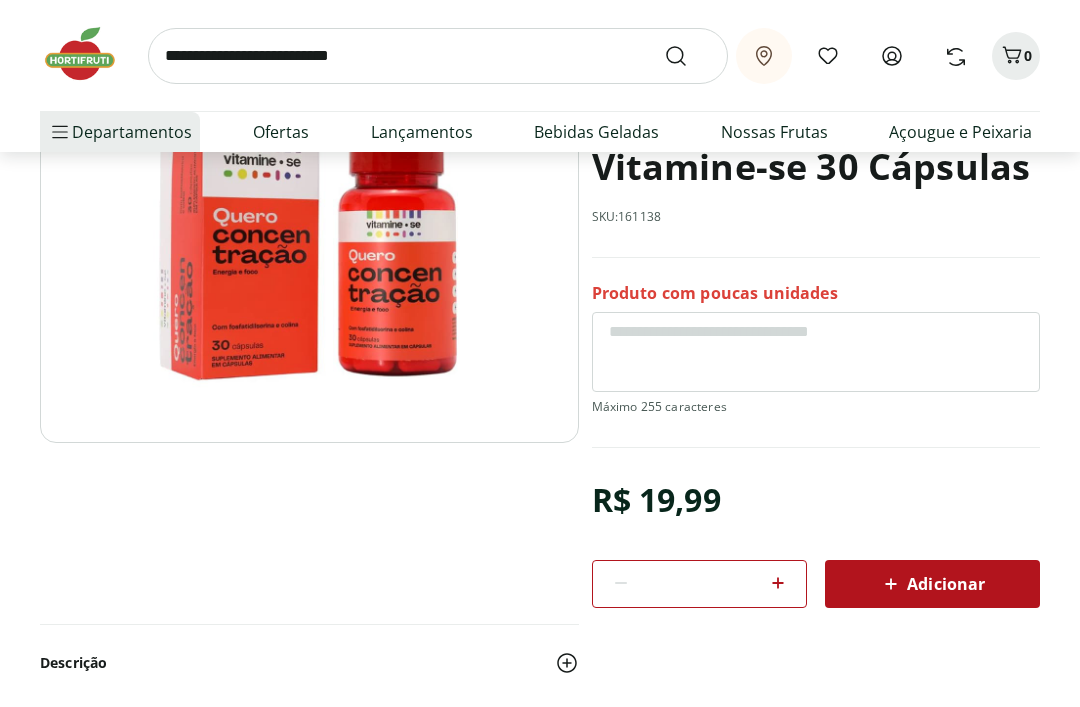 click on "Adicionar" at bounding box center [932, 584] 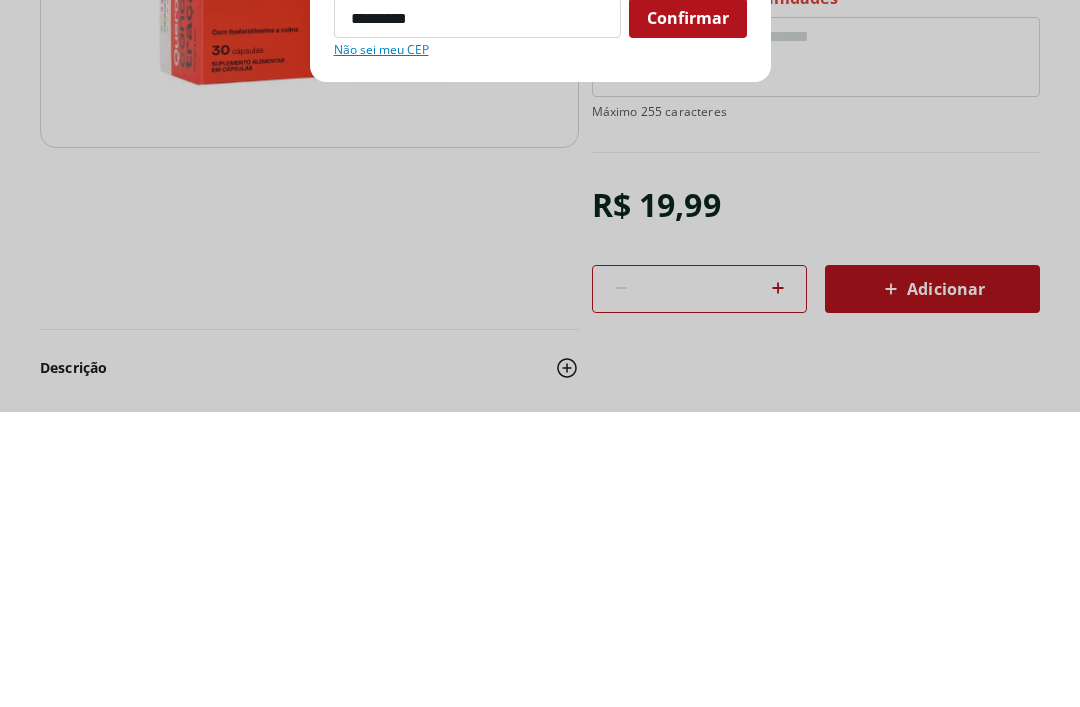 type on "*********" 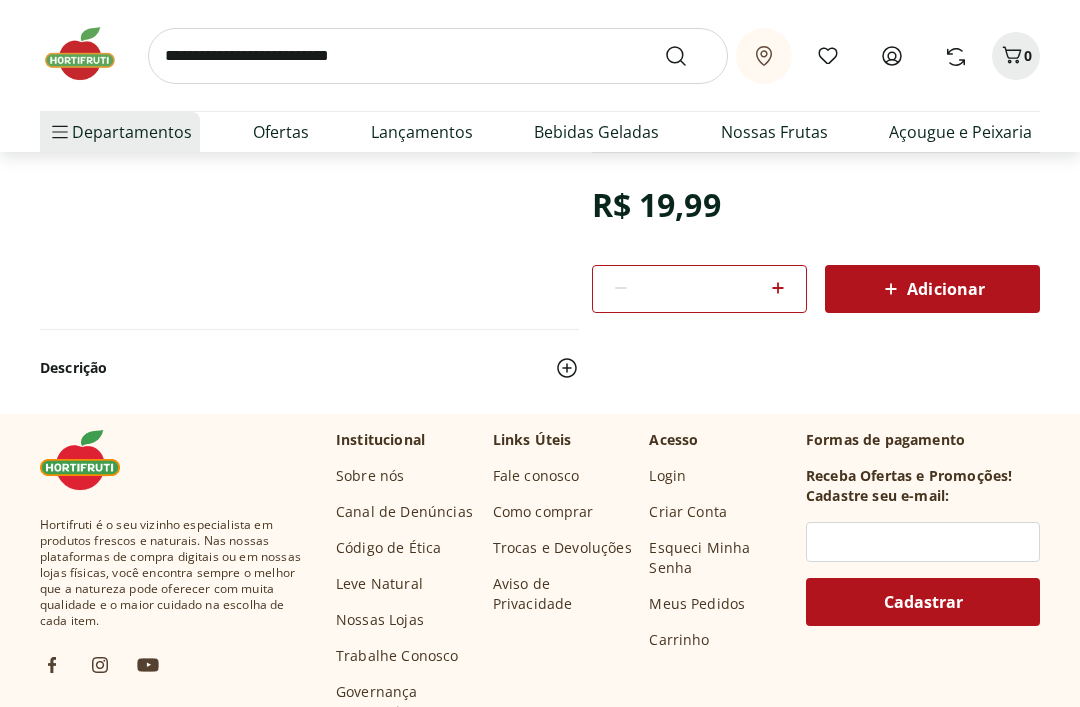 click on "Vitamina Concentração Vitamine-se 30 Cápsulas SKU:  161138 Produto com poucas unidades R$ 19,99 * Adicionar Vitamina Concentração Vitamine-se 30 Cápsulas R$ 19,99 Adicionar Descrição" at bounding box center [540, 91] 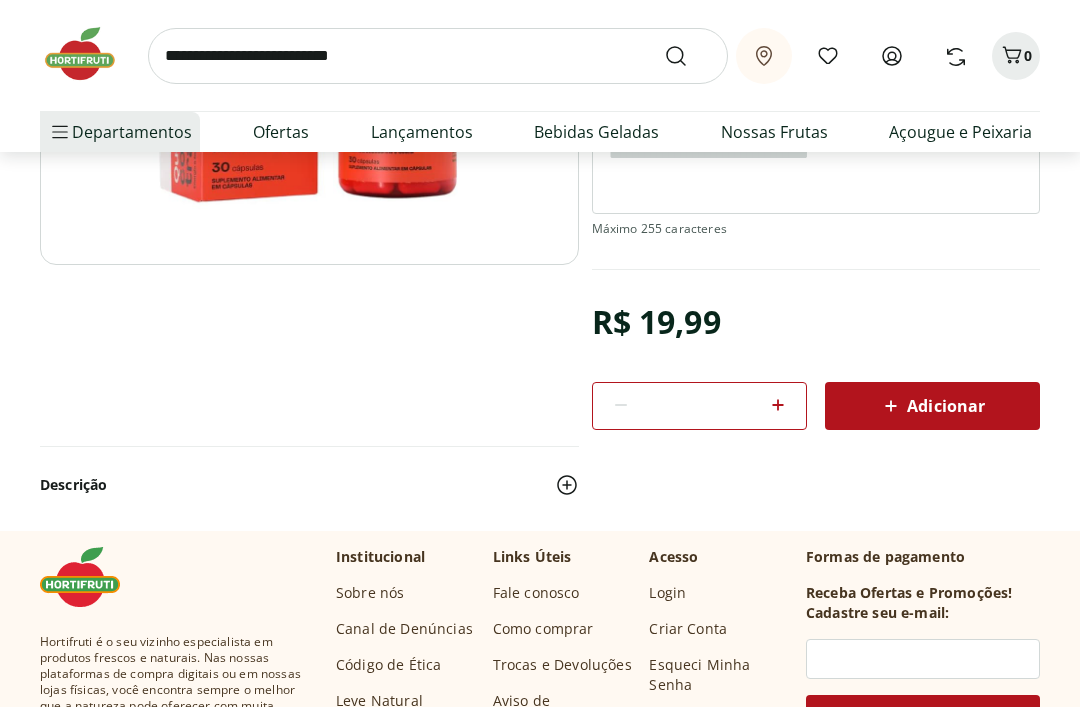click on "Adicionar" at bounding box center [932, 407] 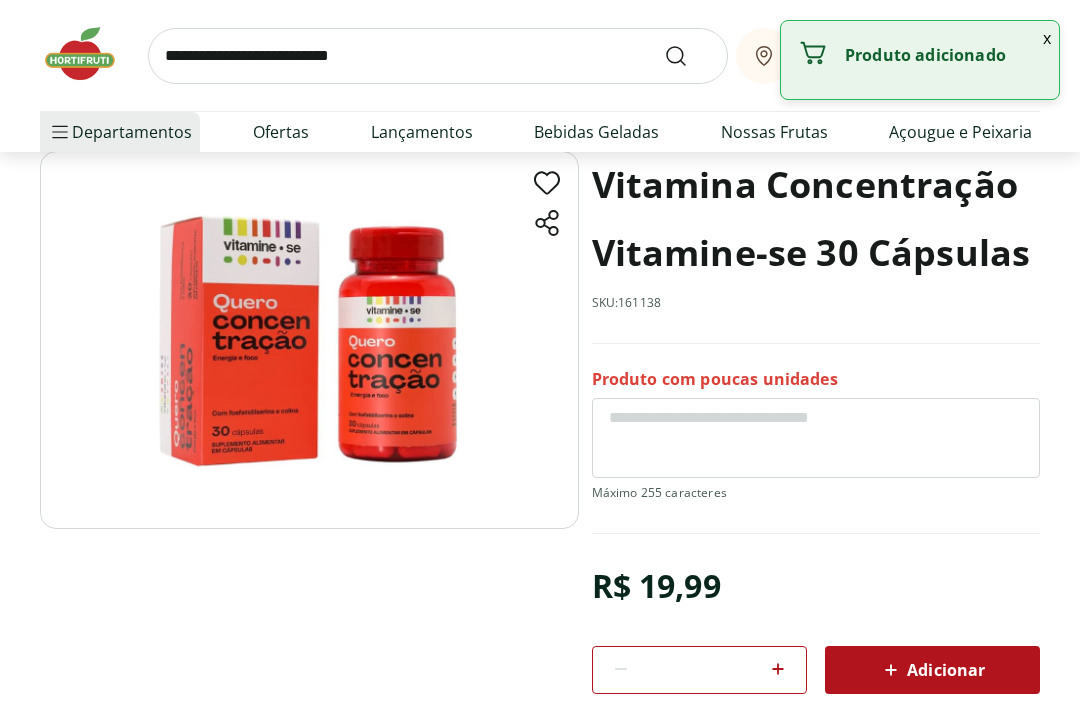 scroll, scrollTop: 0, scrollLeft: 0, axis: both 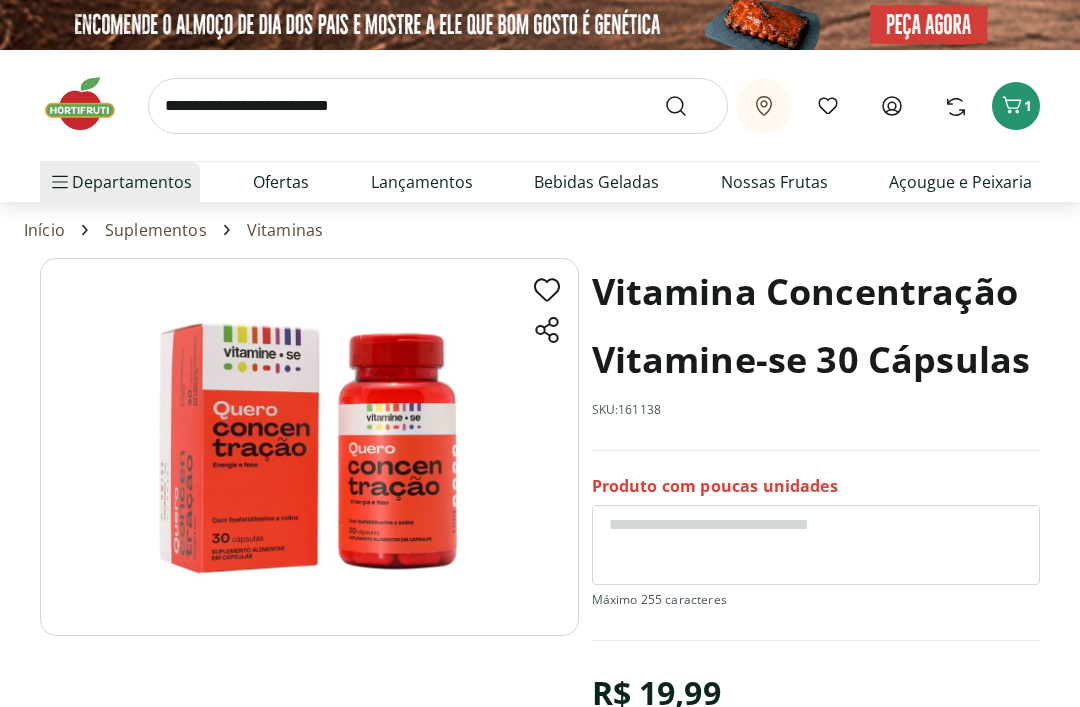 click on "Ofertas" at bounding box center [281, 182] 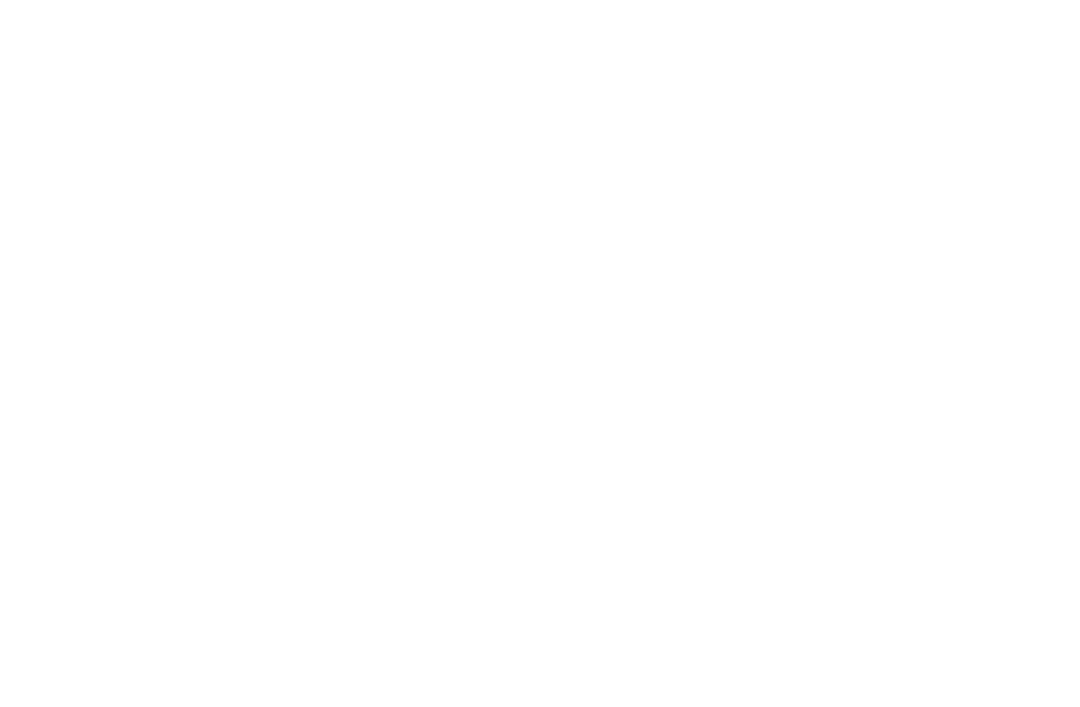 select on "**********" 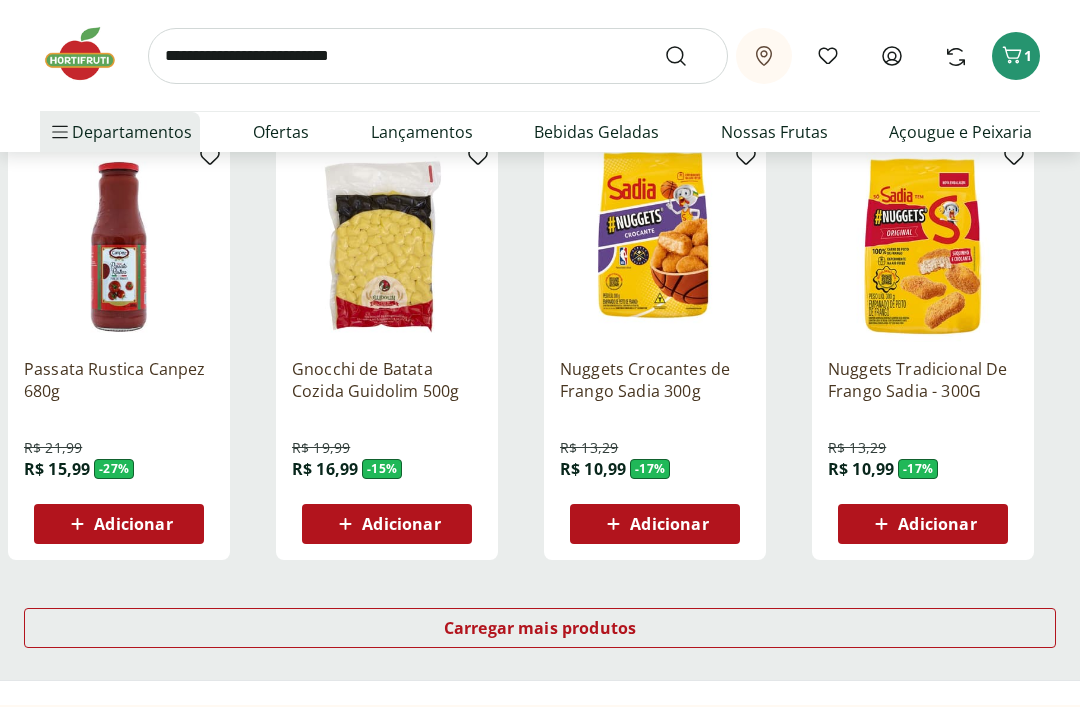 scroll, scrollTop: 1124, scrollLeft: 0, axis: vertical 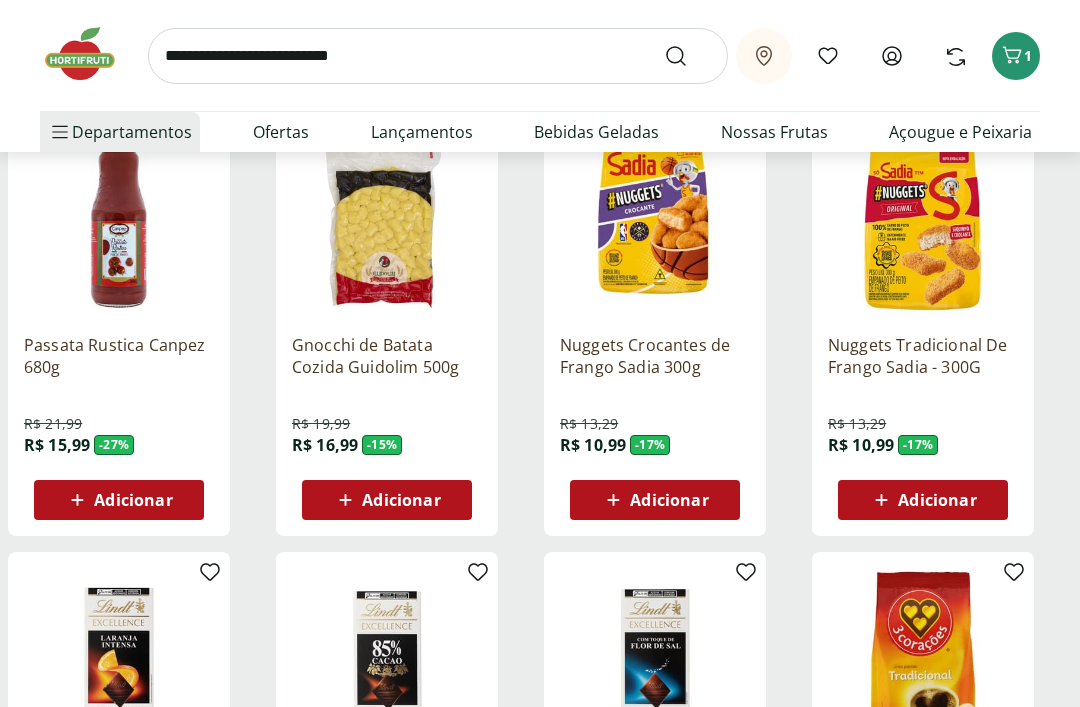 click on "Adicionar" at bounding box center (401, 500) 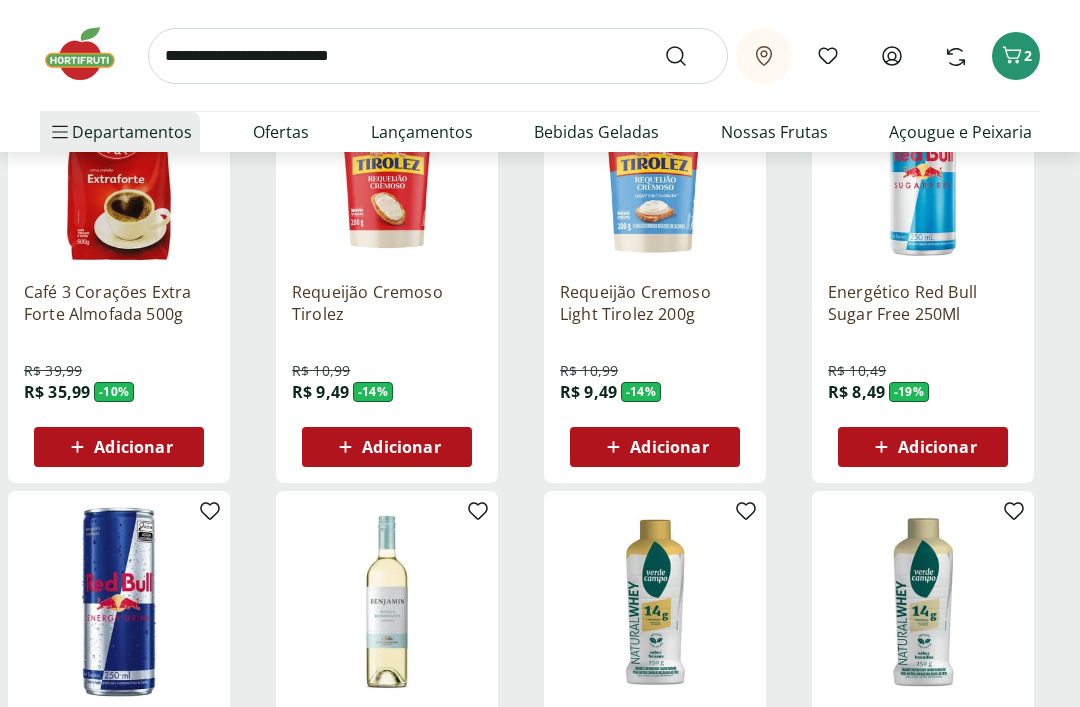 scroll, scrollTop: 2074, scrollLeft: 0, axis: vertical 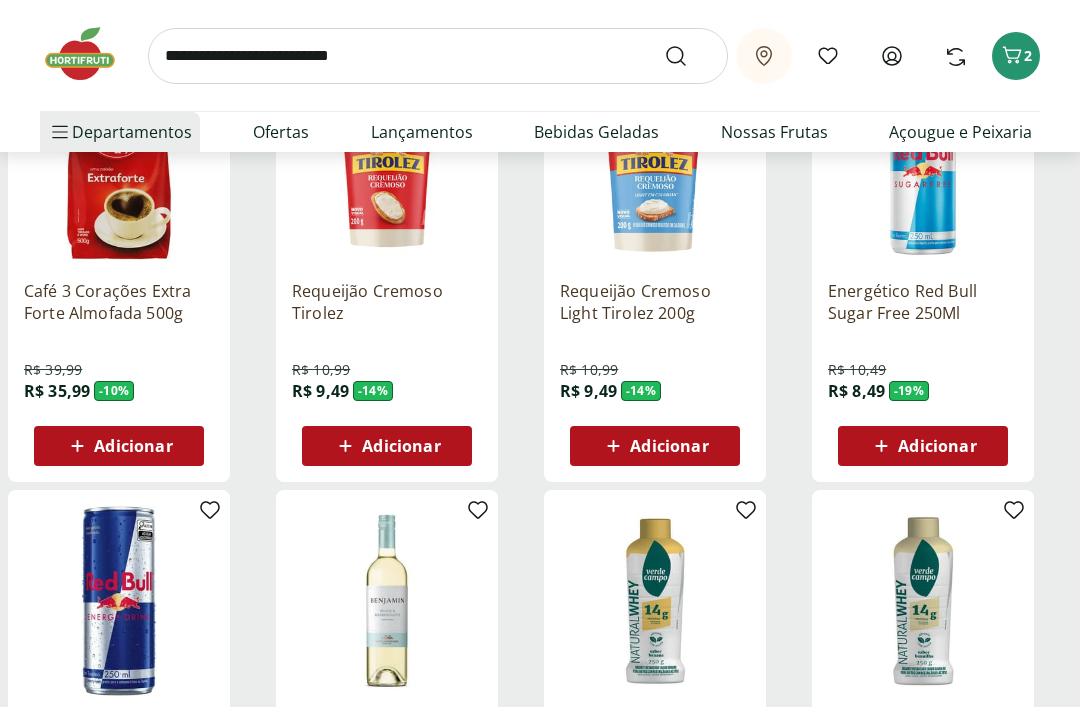 click at bounding box center (438, 56) 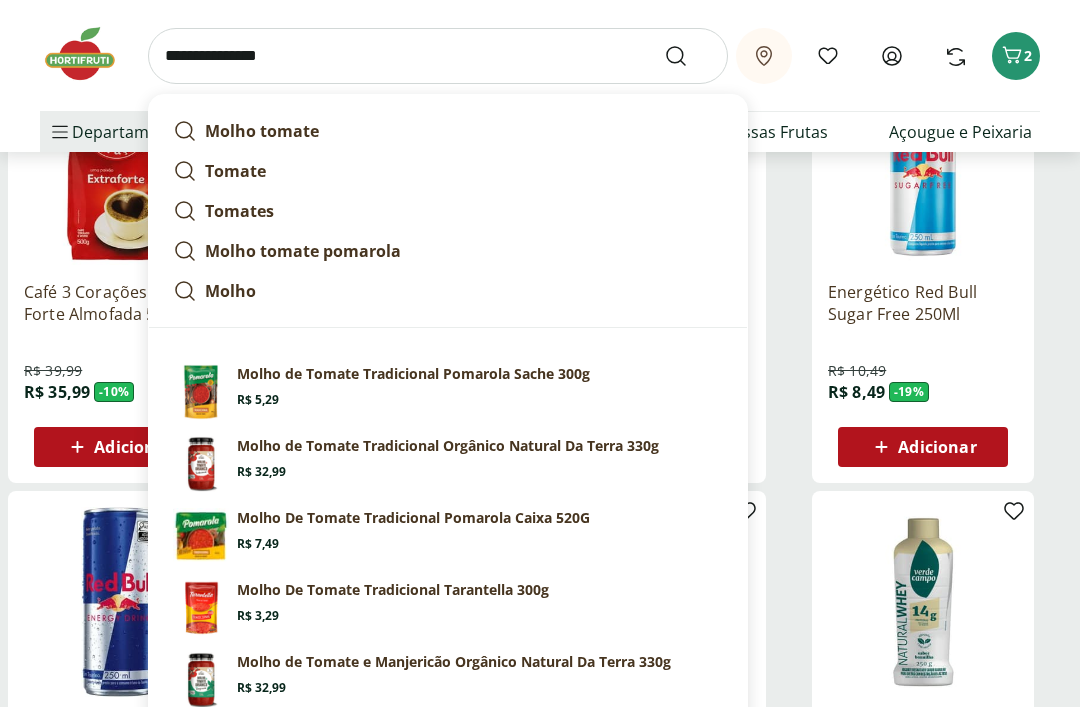 type on "**********" 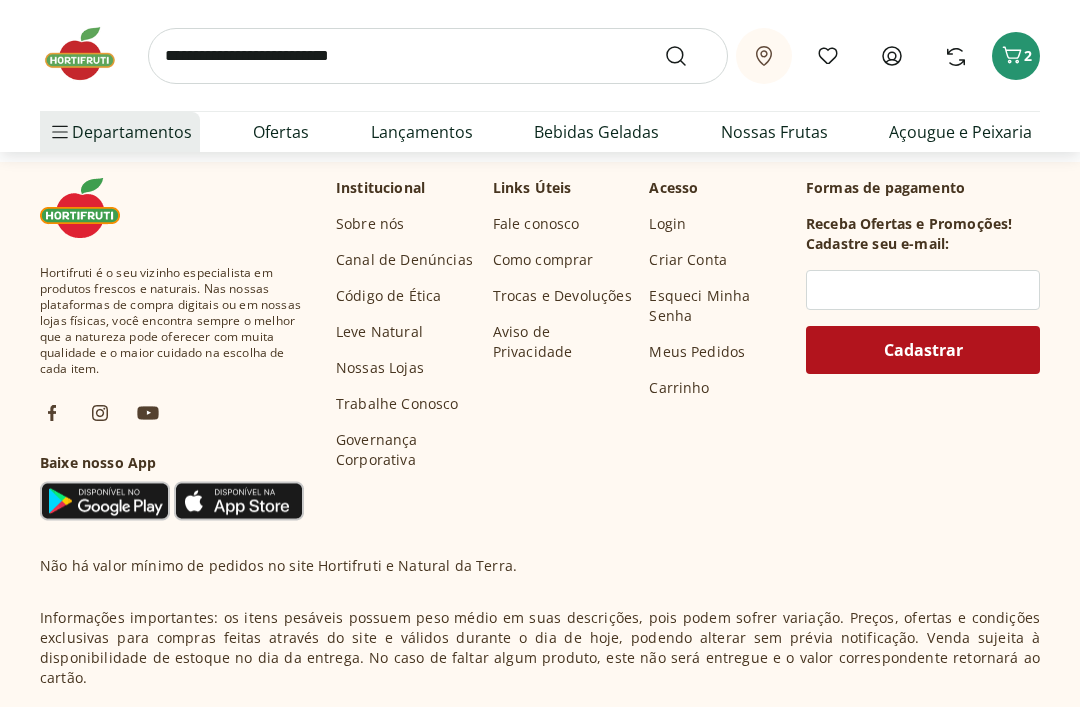 scroll, scrollTop: 0, scrollLeft: 0, axis: both 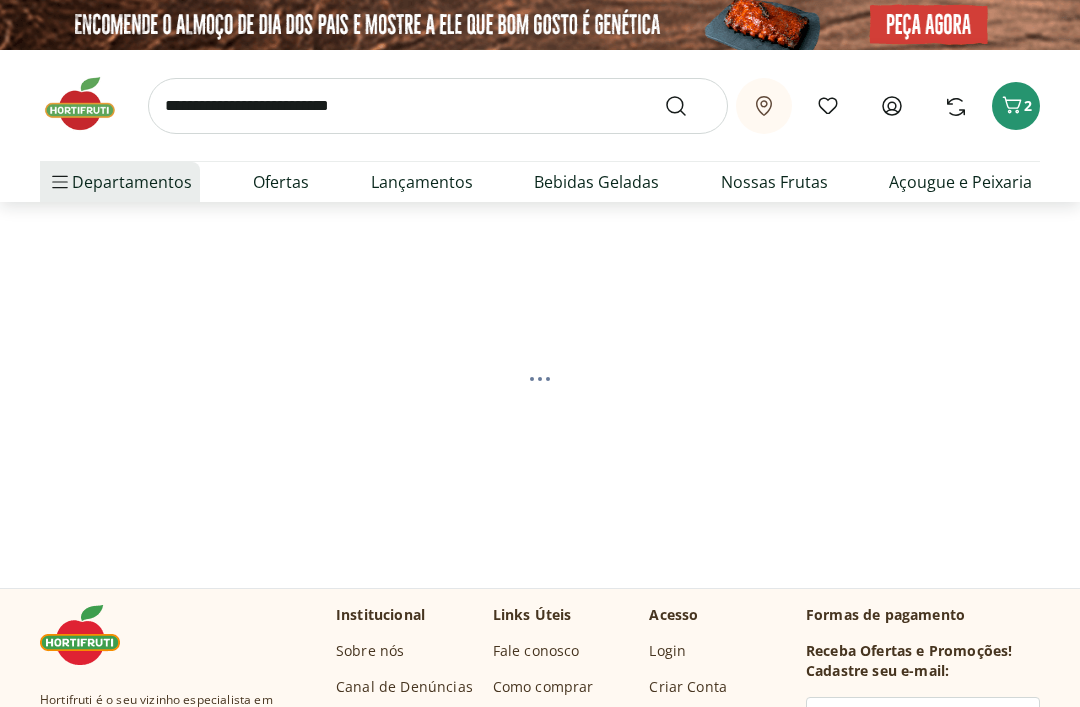 select on "**********" 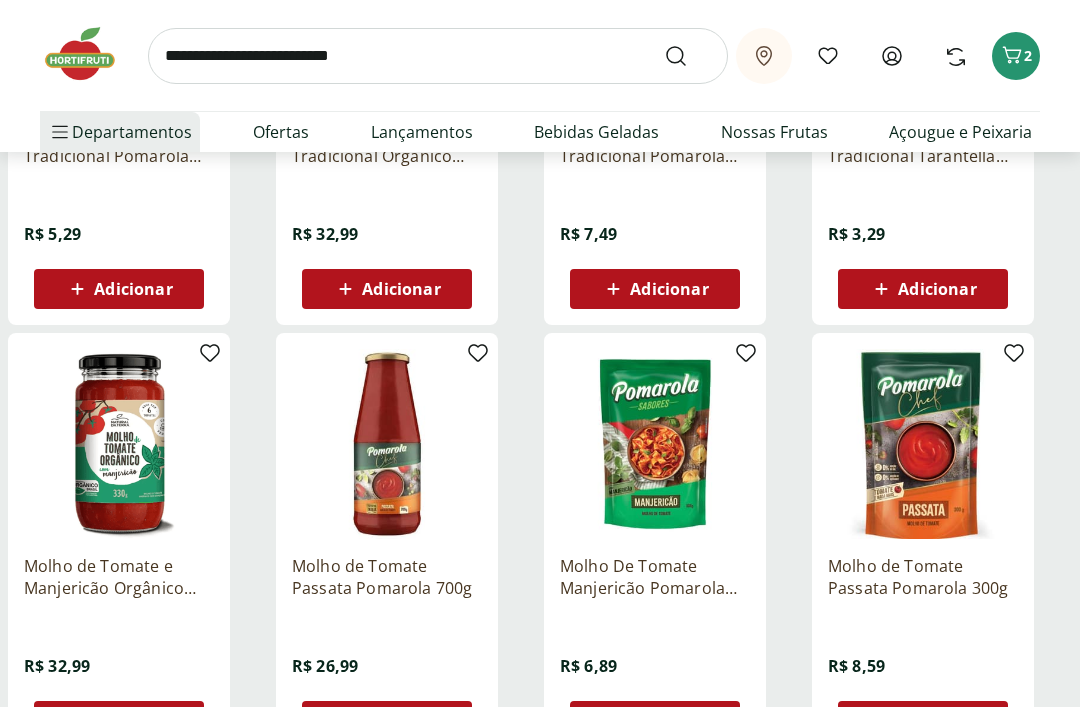 scroll, scrollTop: 524, scrollLeft: 0, axis: vertical 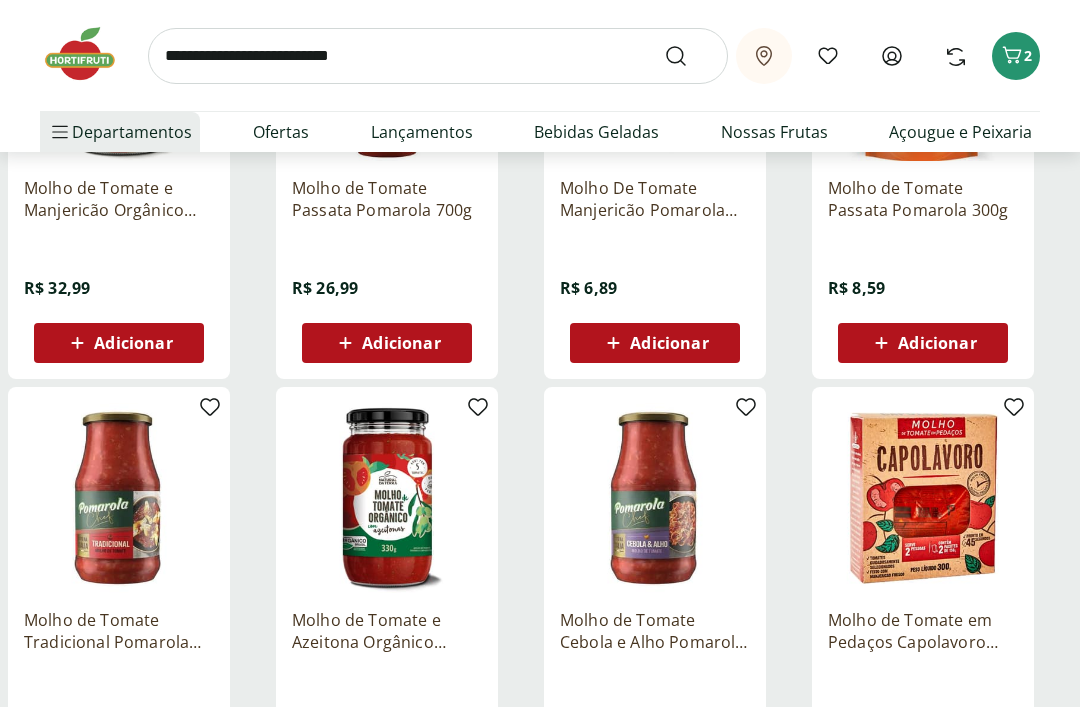 click on "Adicionar" at bounding box center (669, 344) 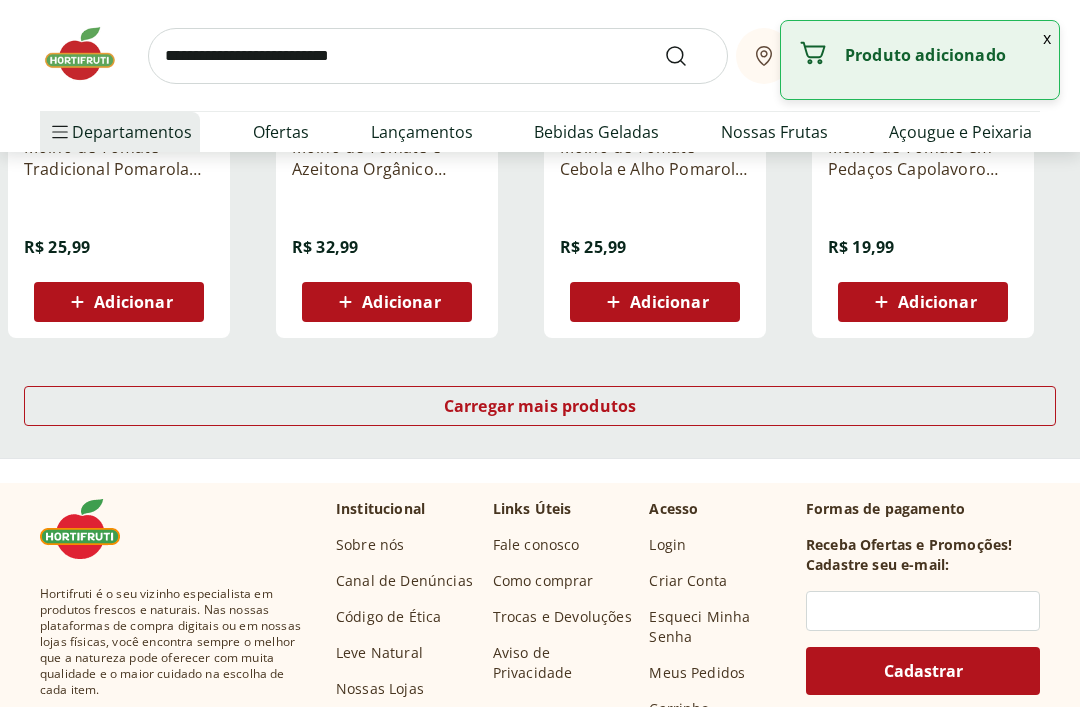 scroll, scrollTop: 1354, scrollLeft: 0, axis: vertical 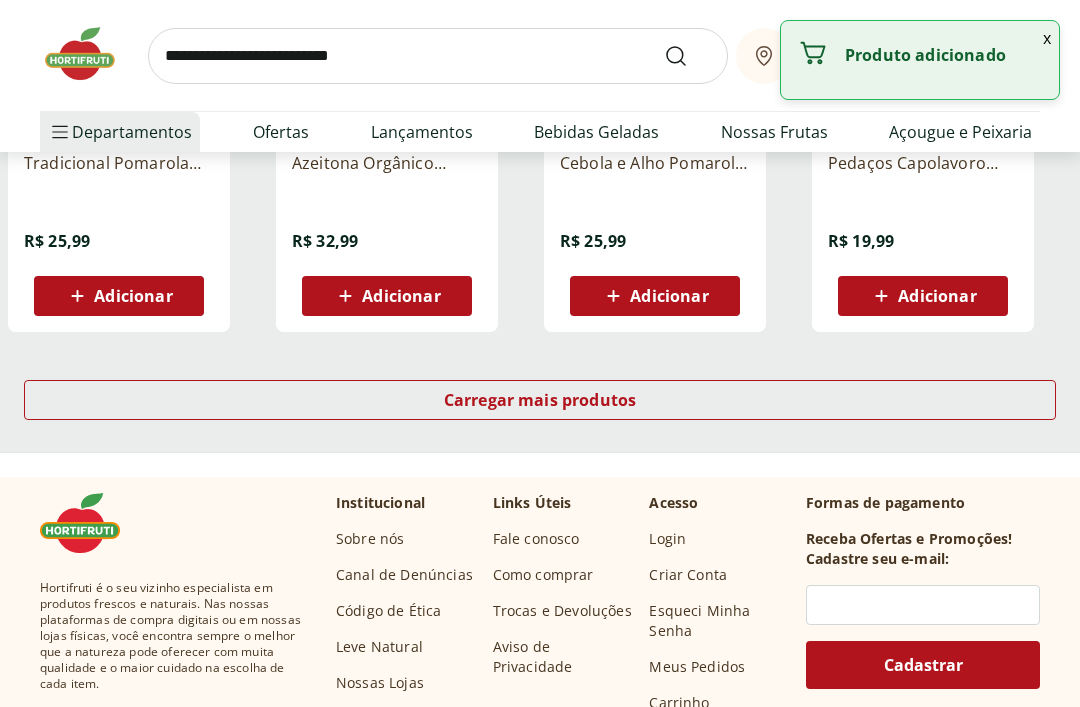 click on "Carregar mais produtos" at bounding box center (540, 400) 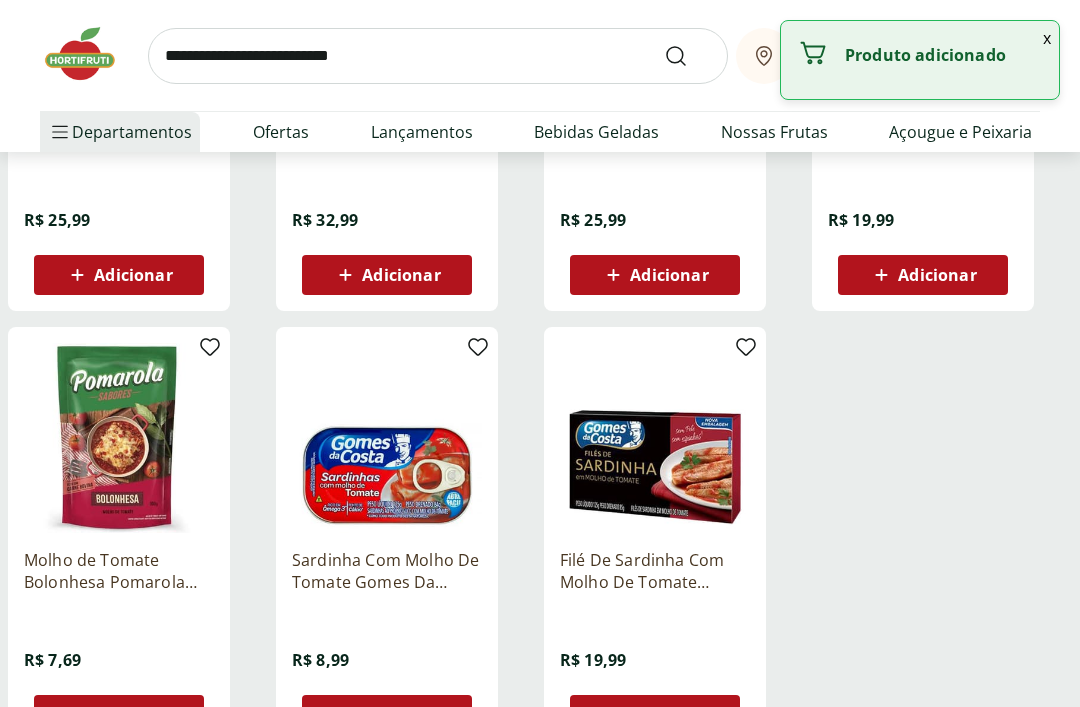 scroll, scrollTop: 1379, scrollLeft: 0, axis: vertical 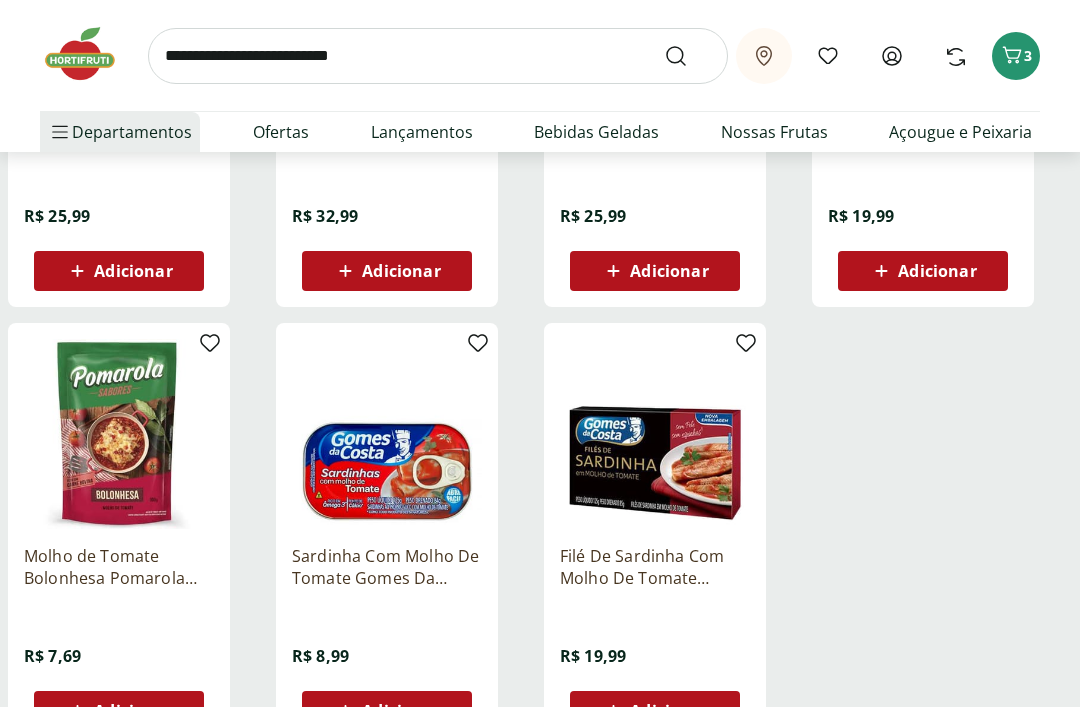 click on "Adicionar" at bounding box center (133, 711) 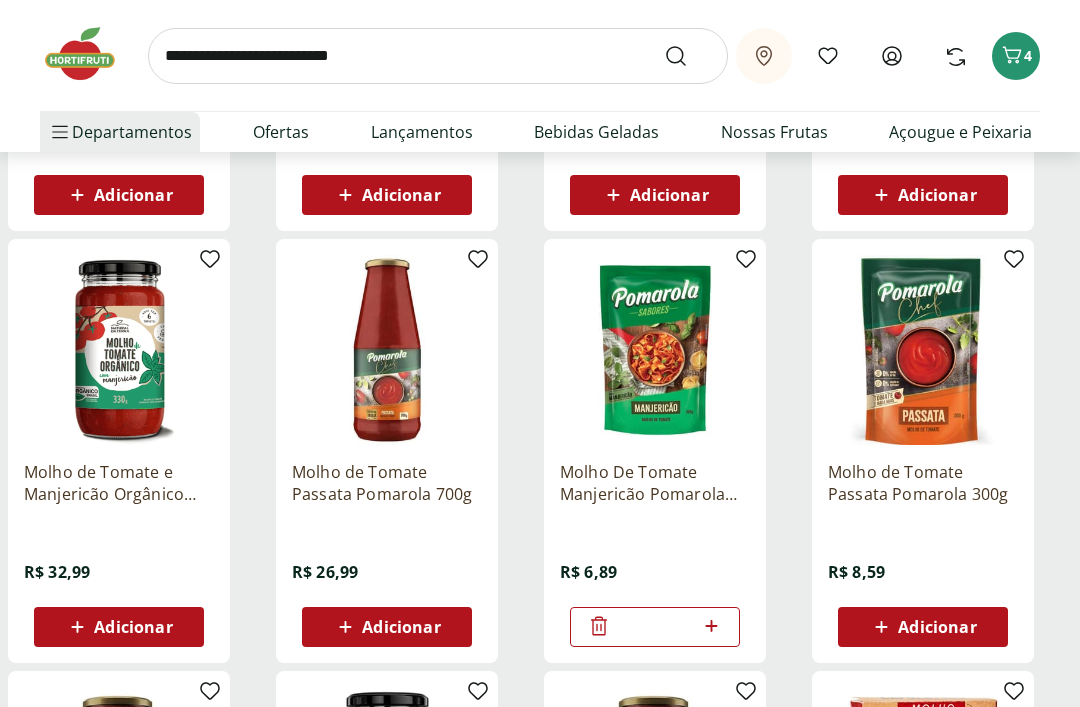 scroll, scrollTop: 516, scrollLeft: 0, axis: vertical 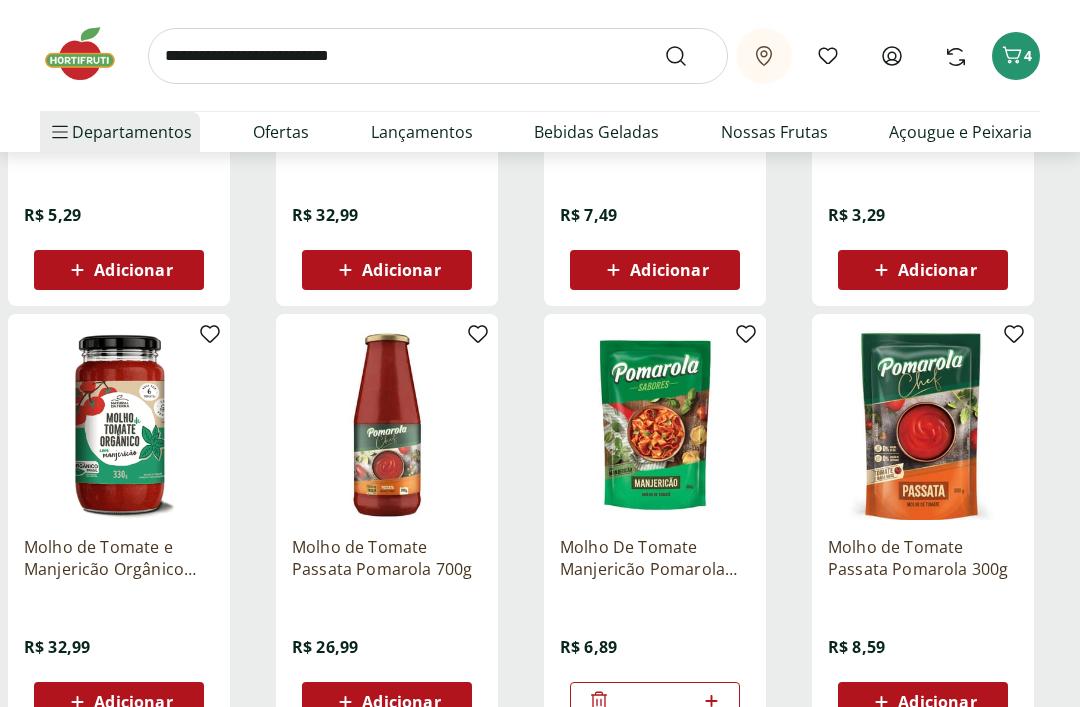 click at bounding box center (438, 56) 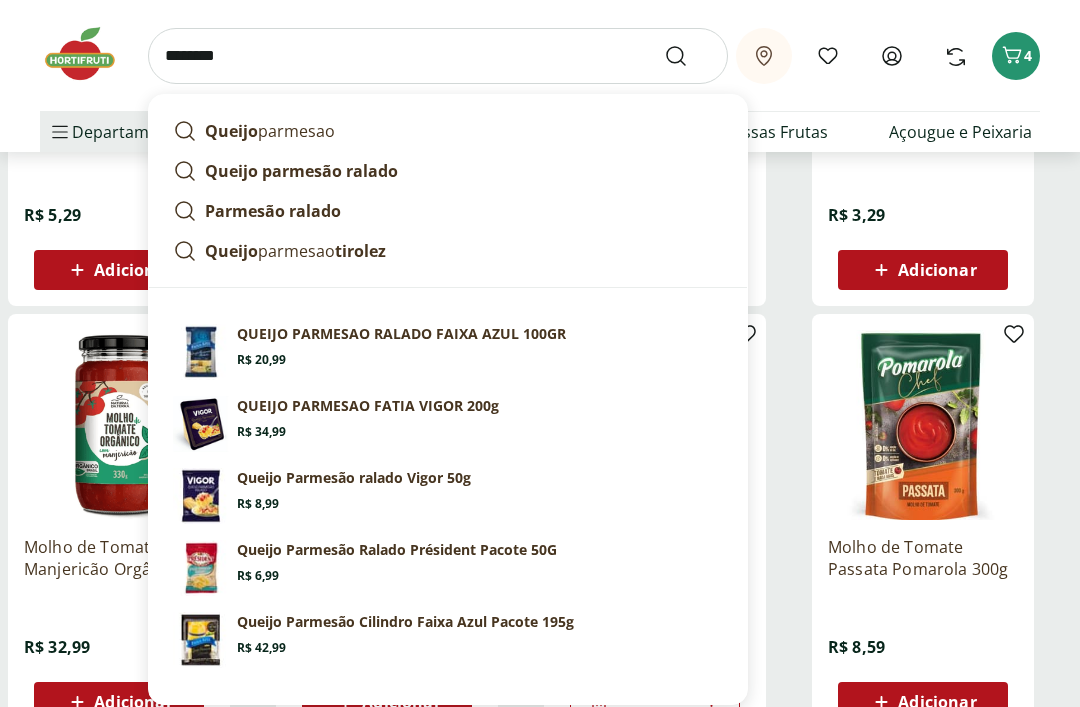 type on "********" 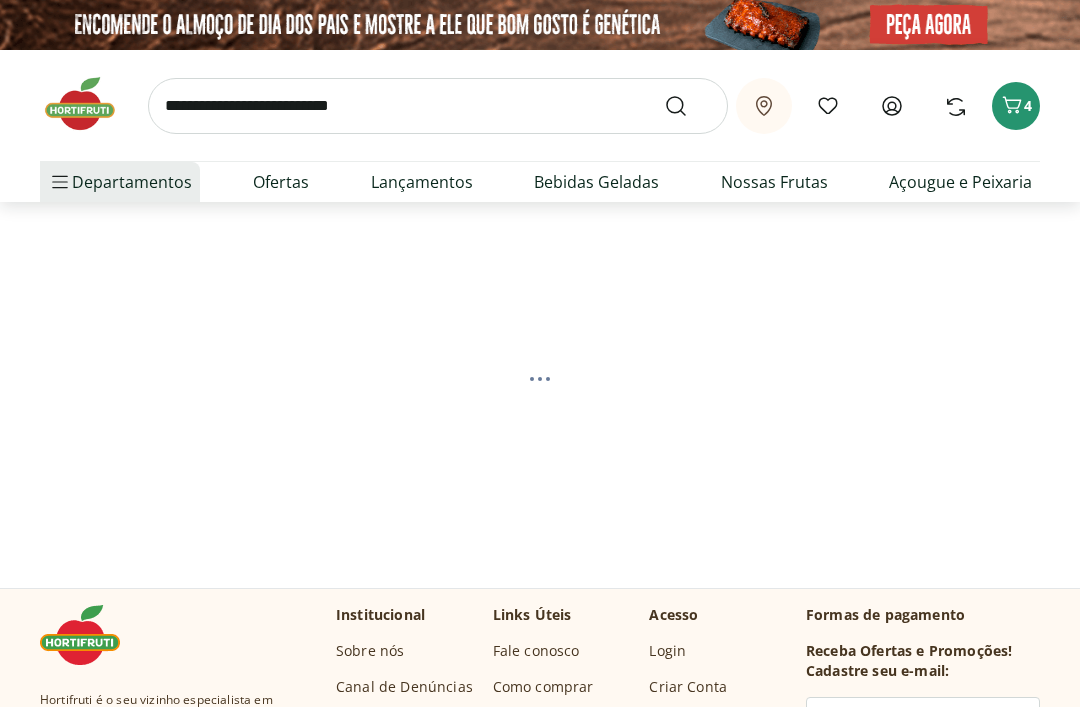 select on "**********" 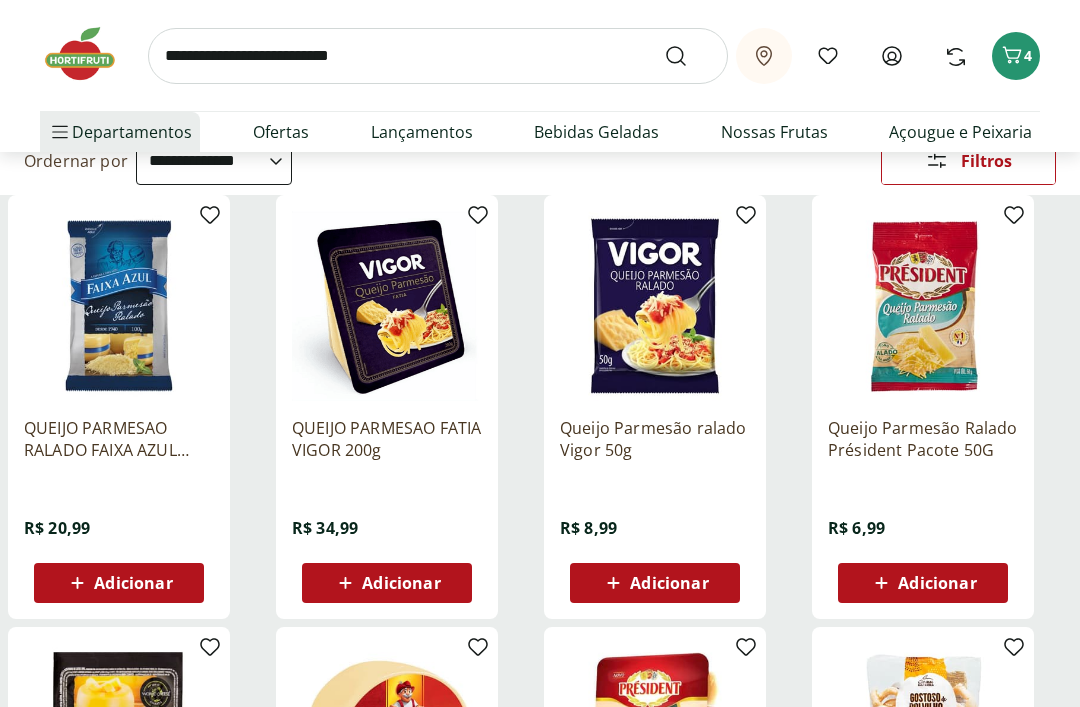 scroll, scrollTop: 204, scrollLeft: 0, axis: vertical 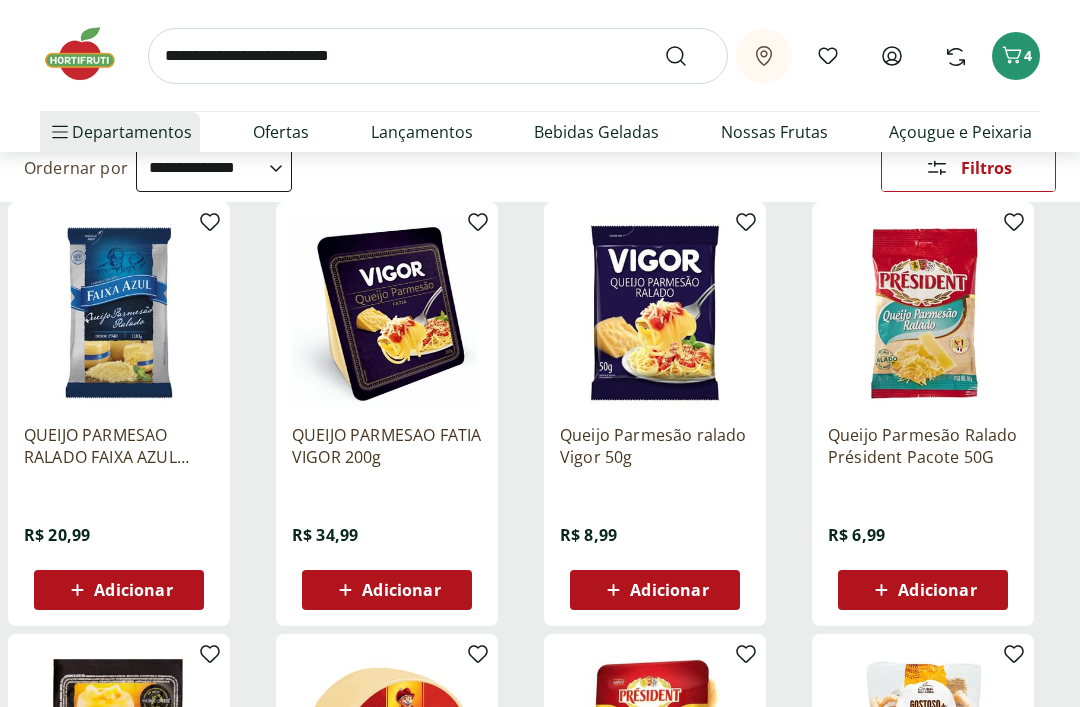 click on "Adicionar" at bounding box center (669, 591) 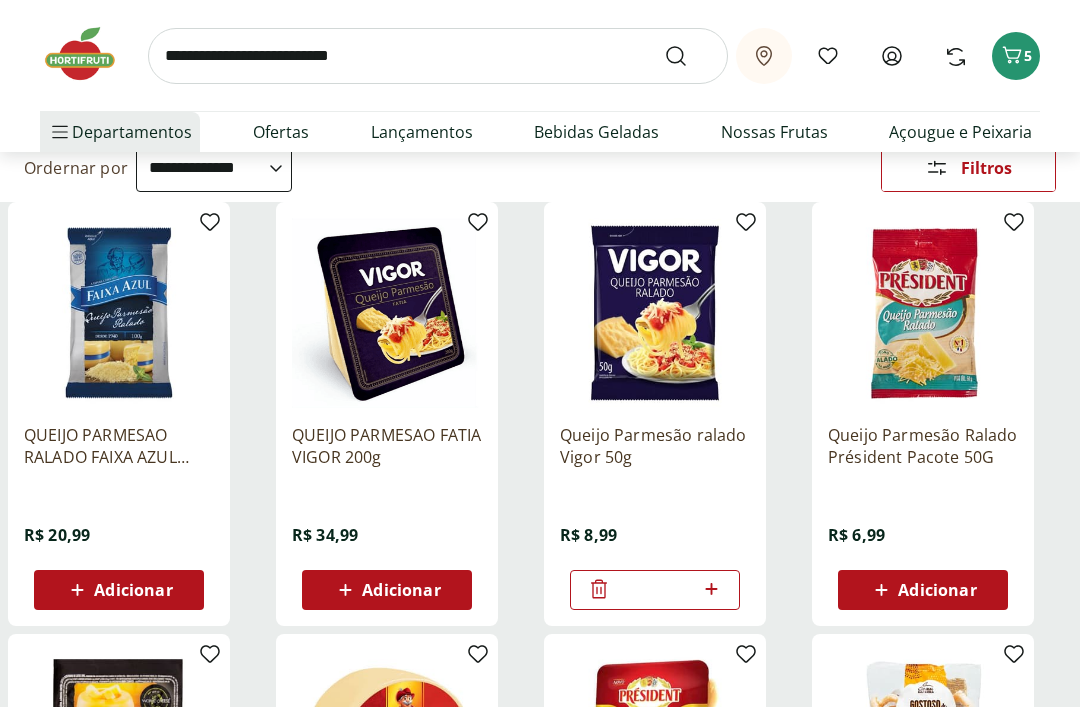 click at bounding box center [438, 56] 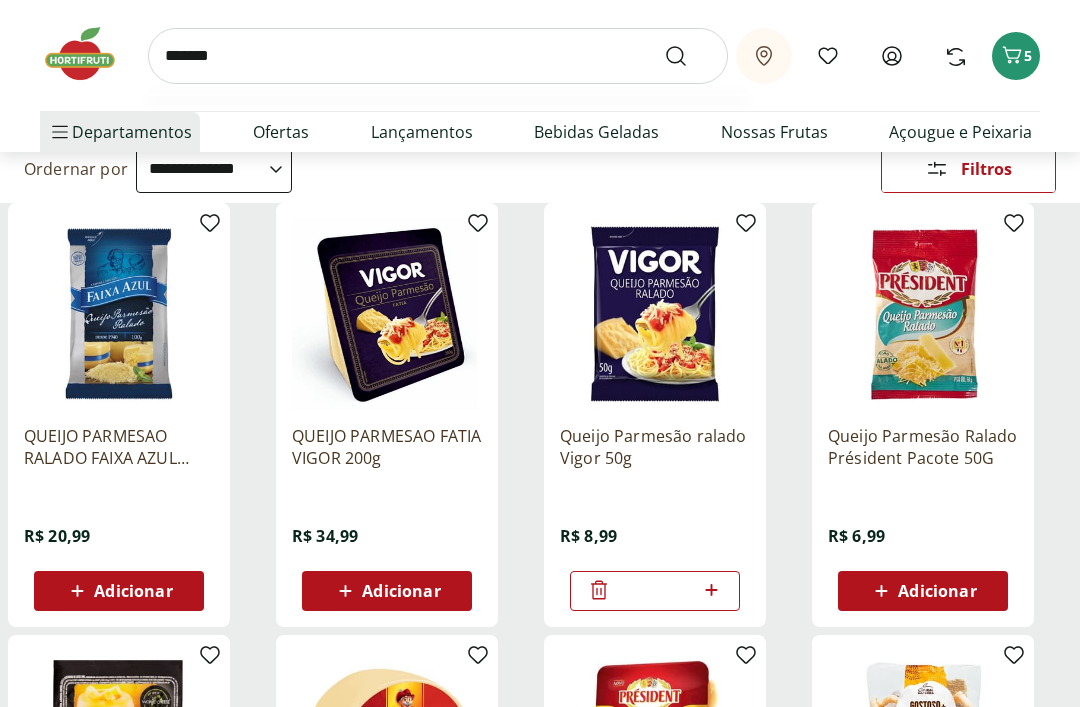 type on "*******" 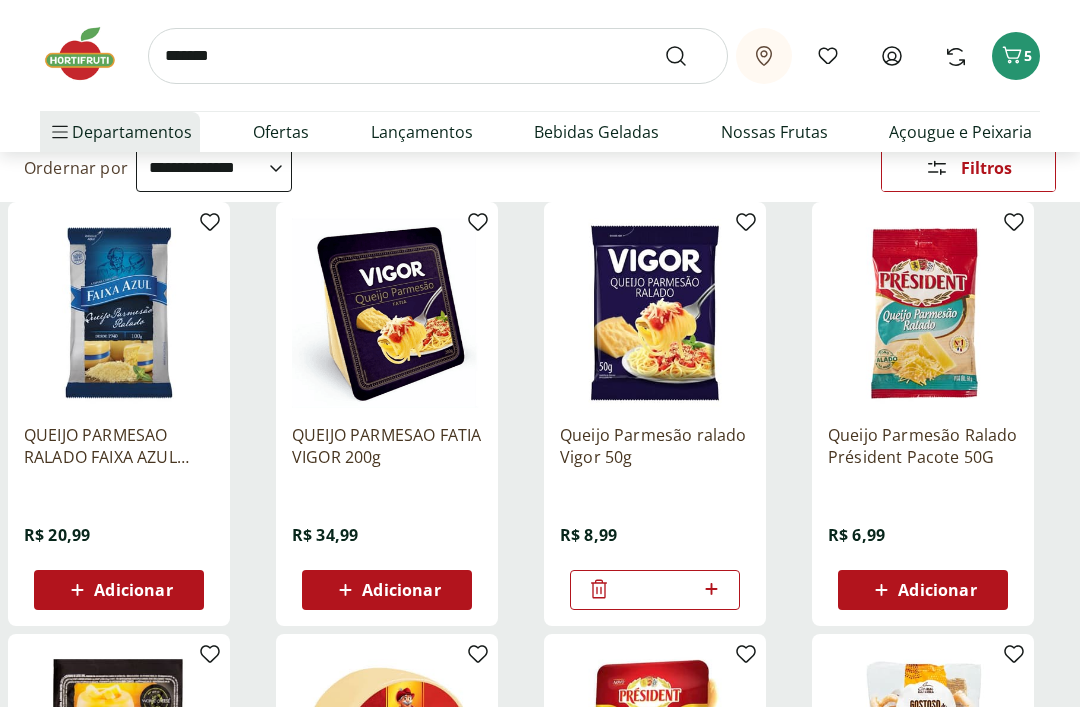 scroll, scrollTop: 0, scrollLeft: 0, axis: both 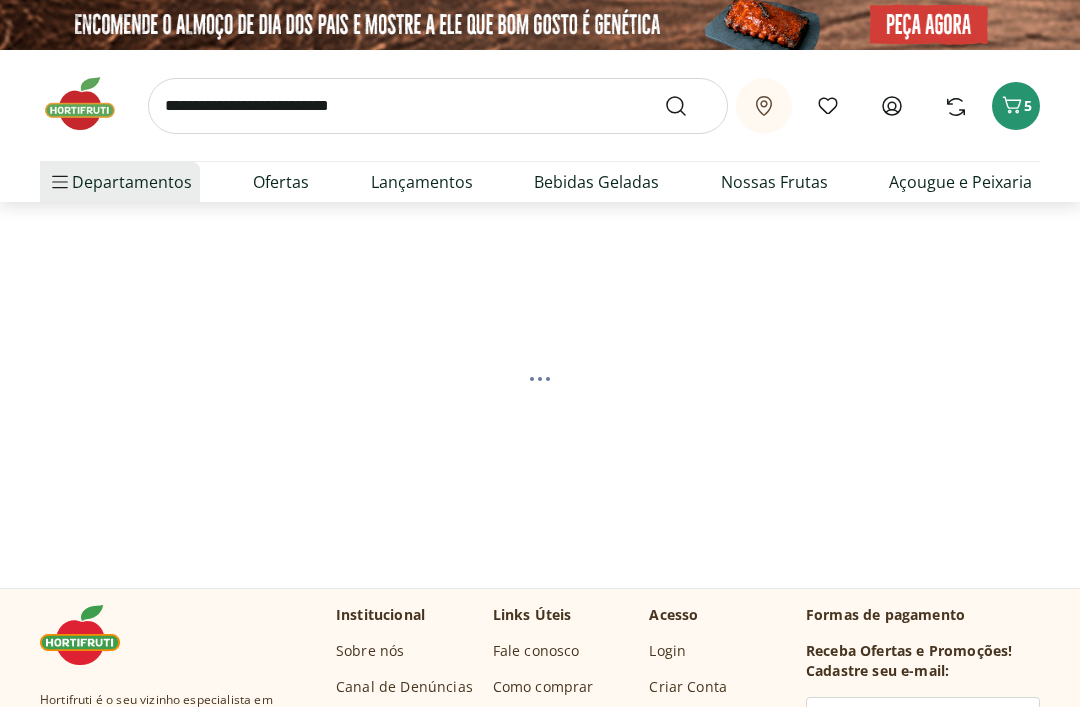 select on "**********" 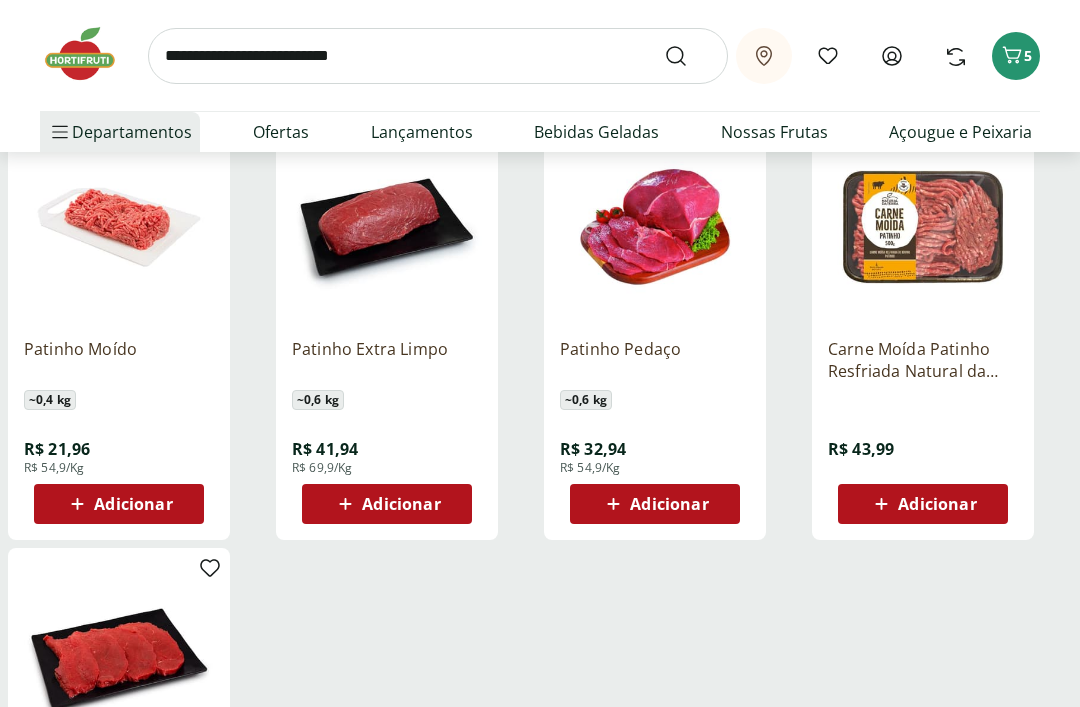 scroll, scrollTop: 288, scrollLeft: 0, axis: vertical 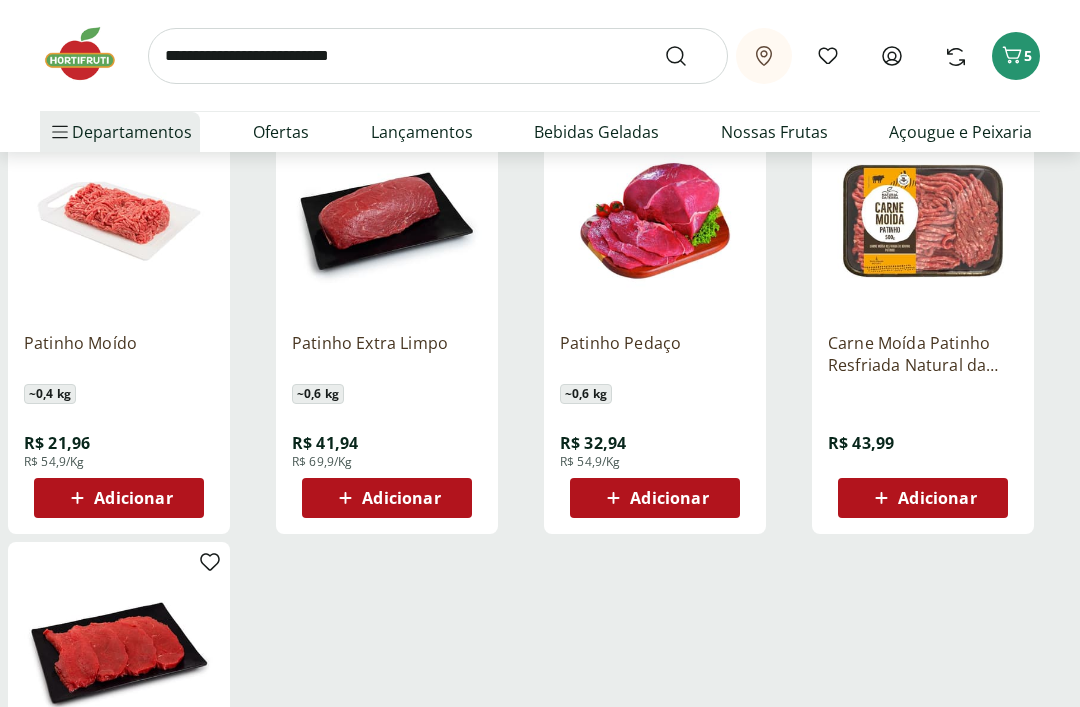 click on "Adicionar" at bounding box center (133, 498) 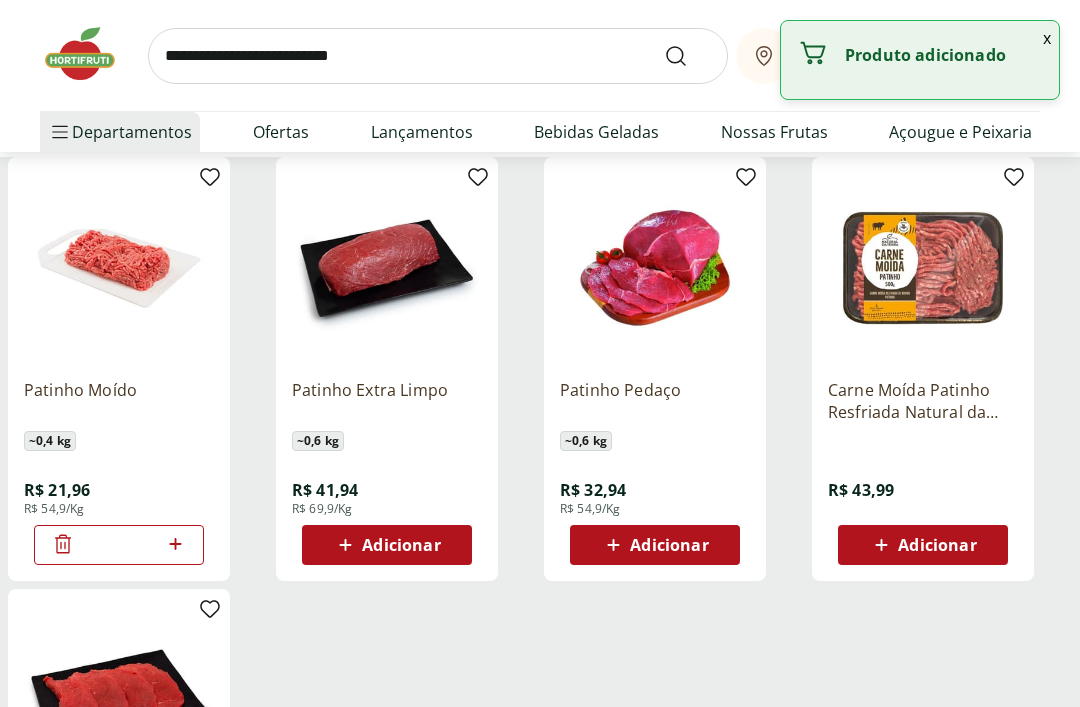 scroll, scrollTop: 210, scrollLeft: 0, axis: vertical 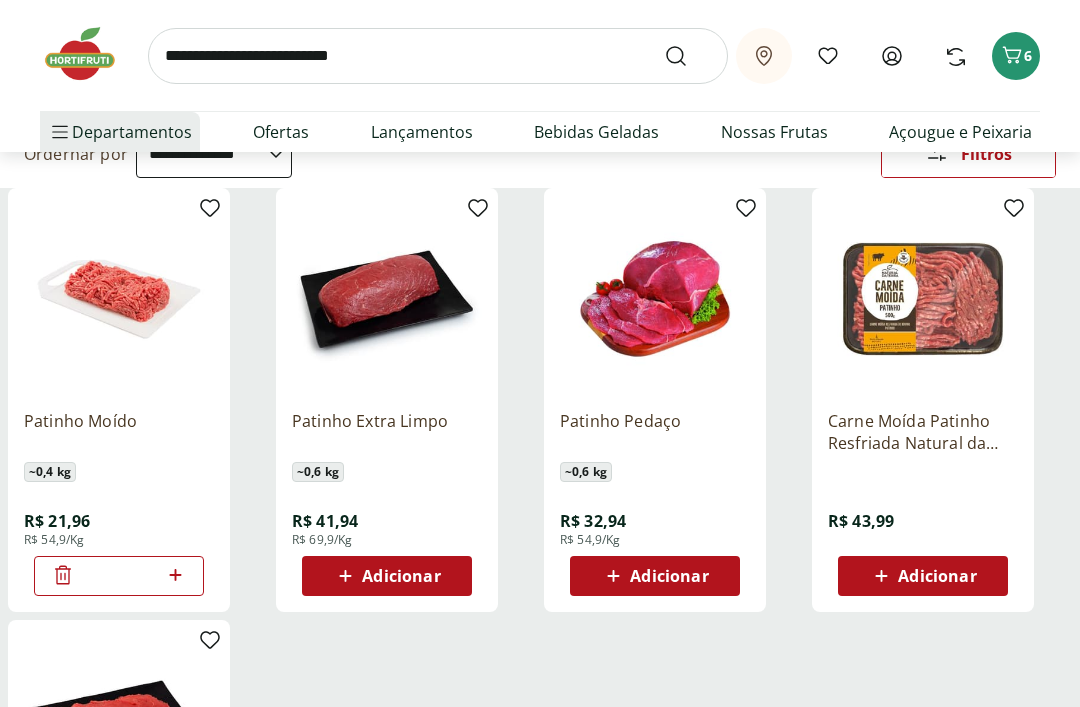 click at bounding box center [438, 56] 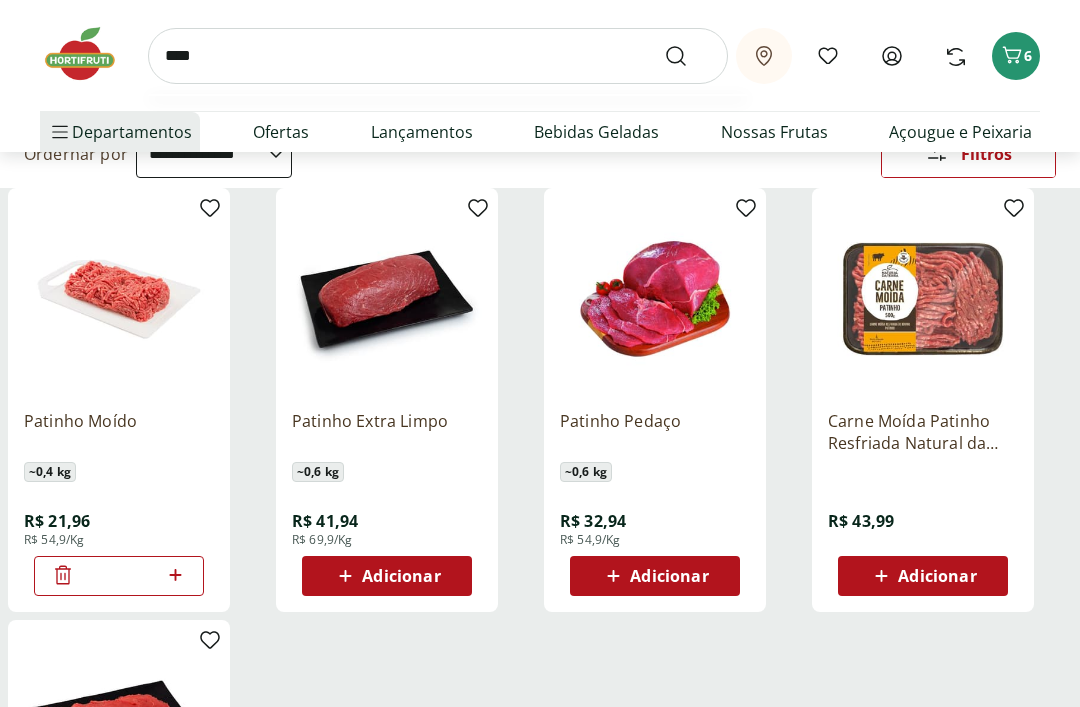 type on "****" 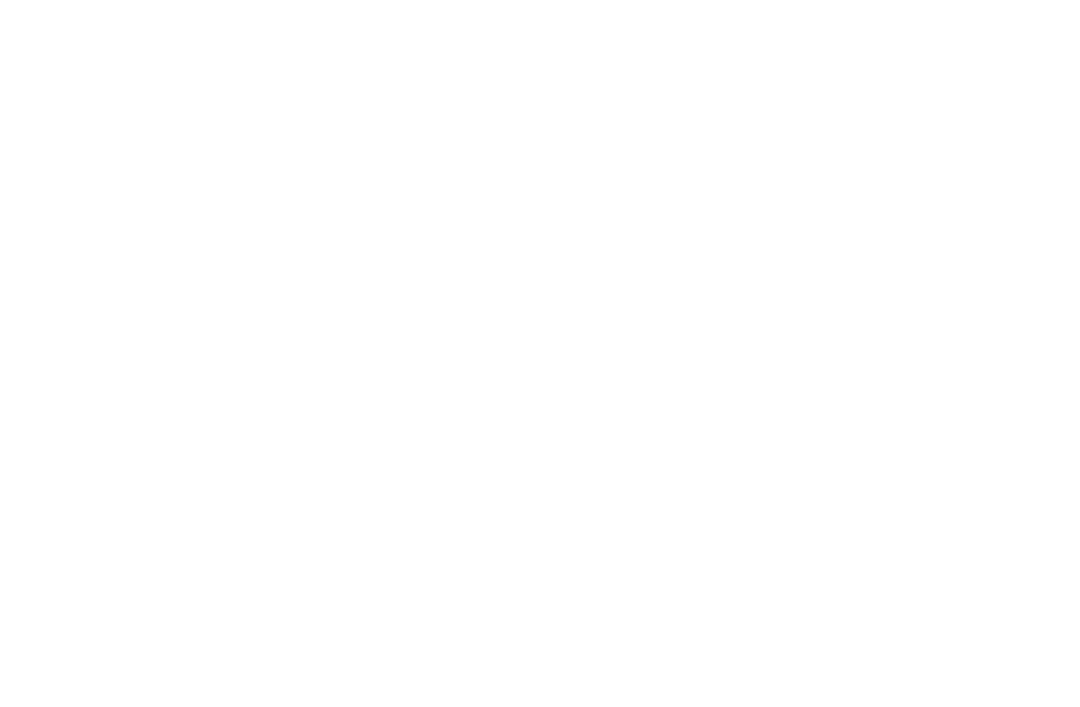 select on "**********" 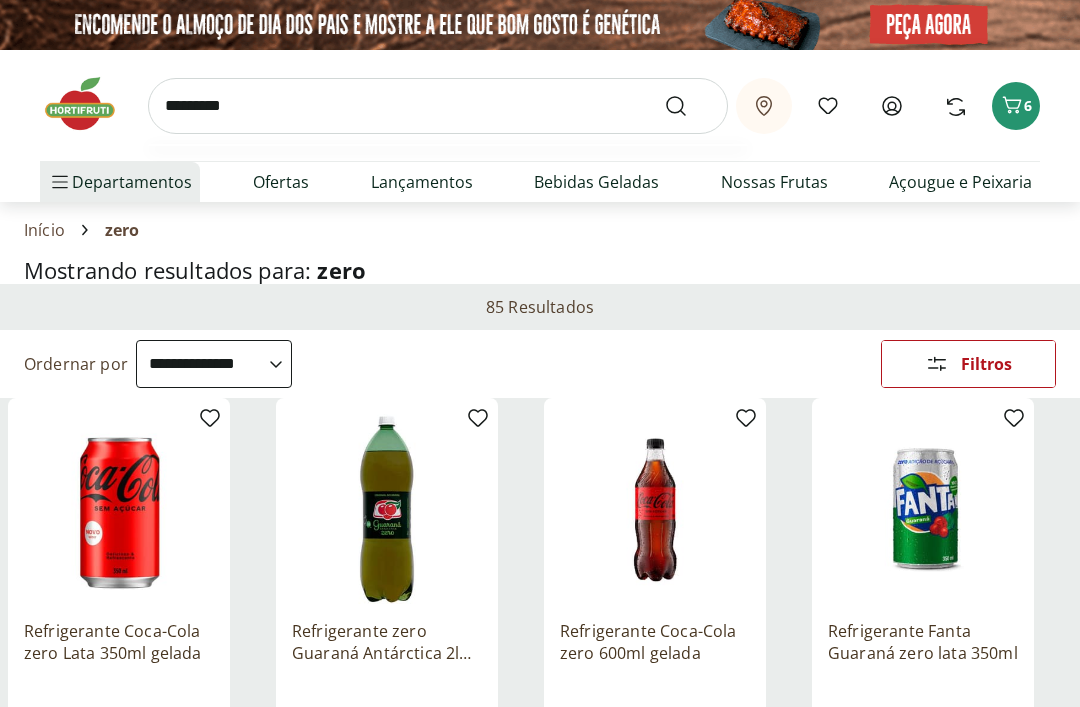 click on "*********" at bounding box center [438, 106] 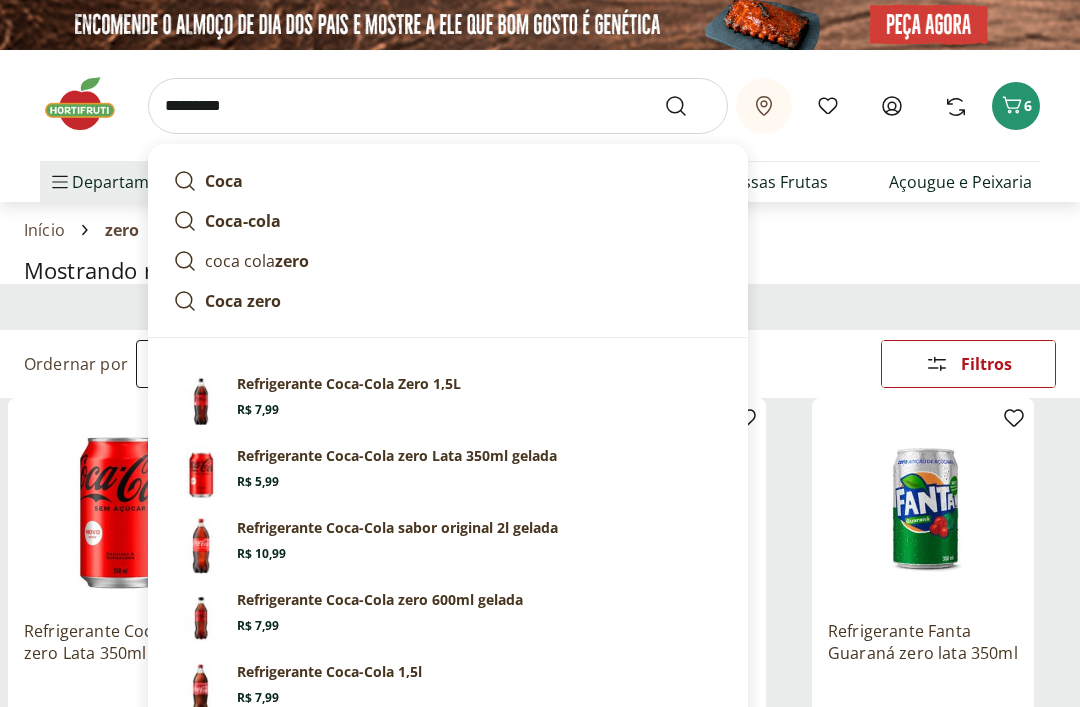 click on "Coca-cola" at bounding box center (448, 221) 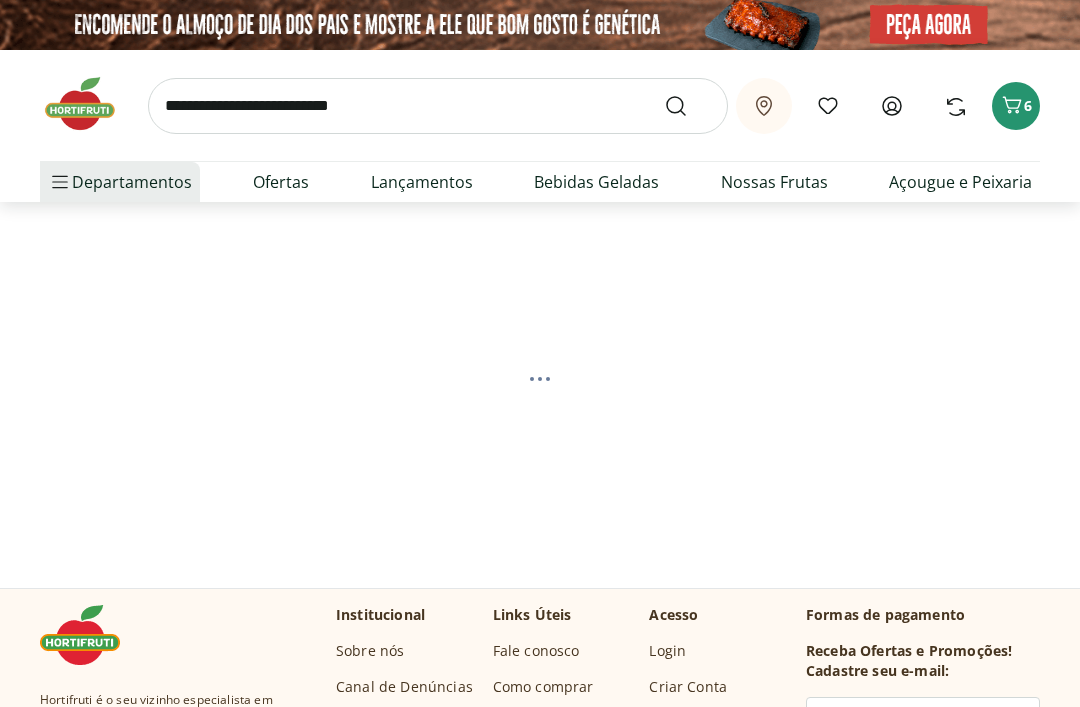 scroll, scrollTop: 0, scrollLeft: 0, axis: both 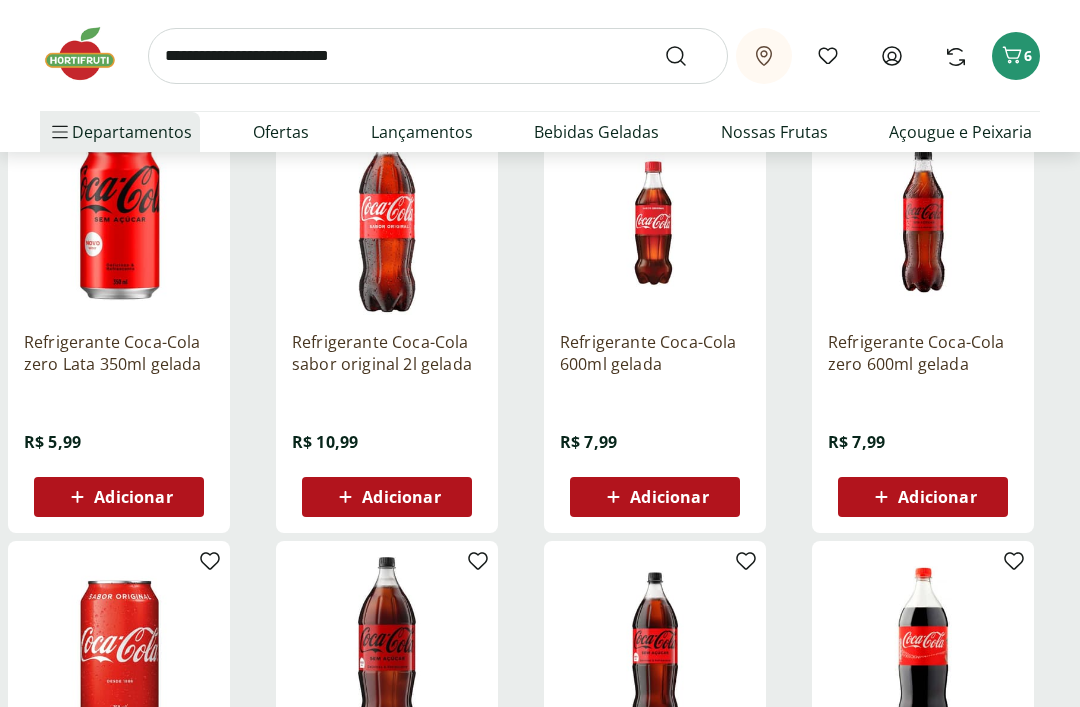 click on "Adicionar" at bounding box center (937, 497) 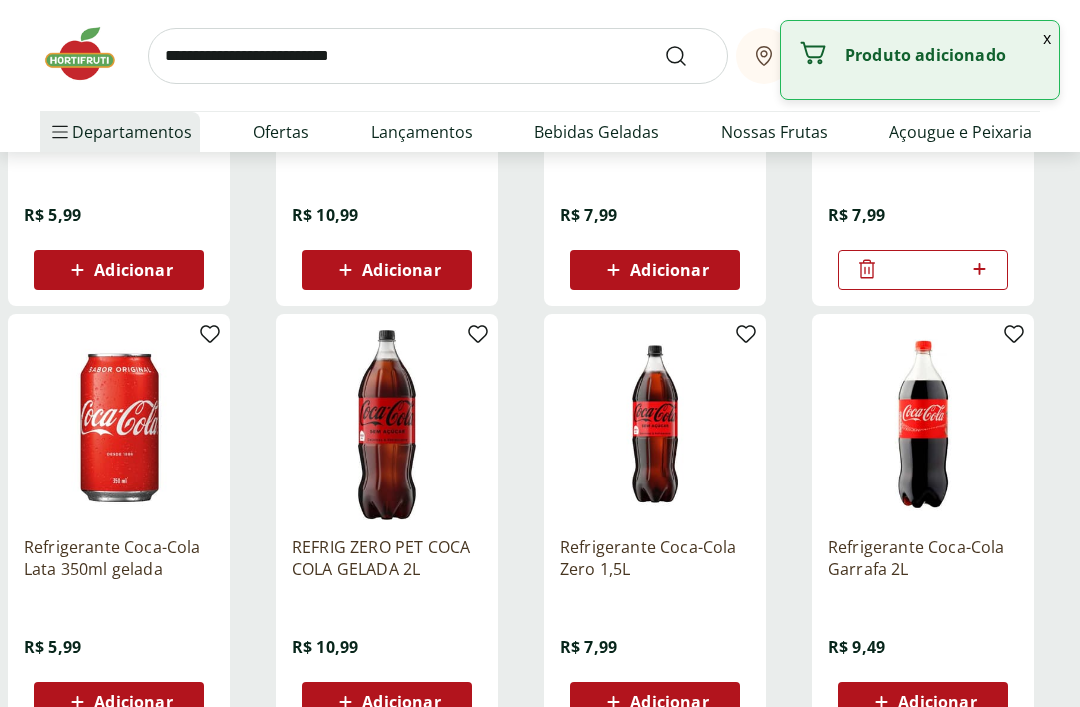 scroll, scrollTop: 498, scrollLeft: 0, axis: vertical 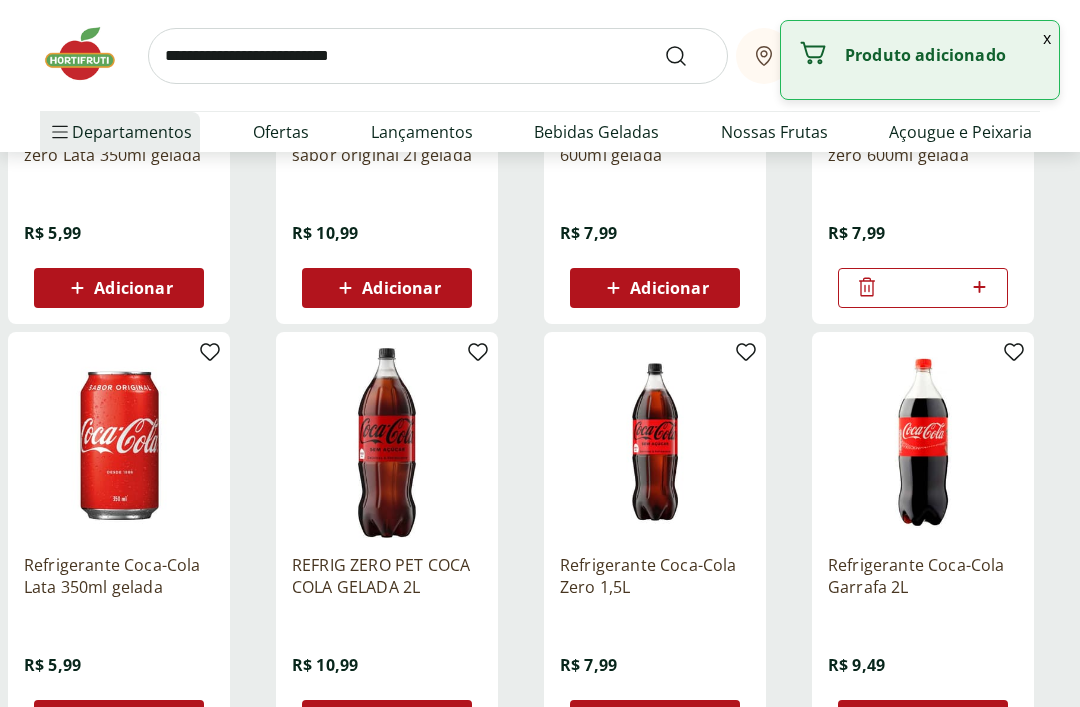 click 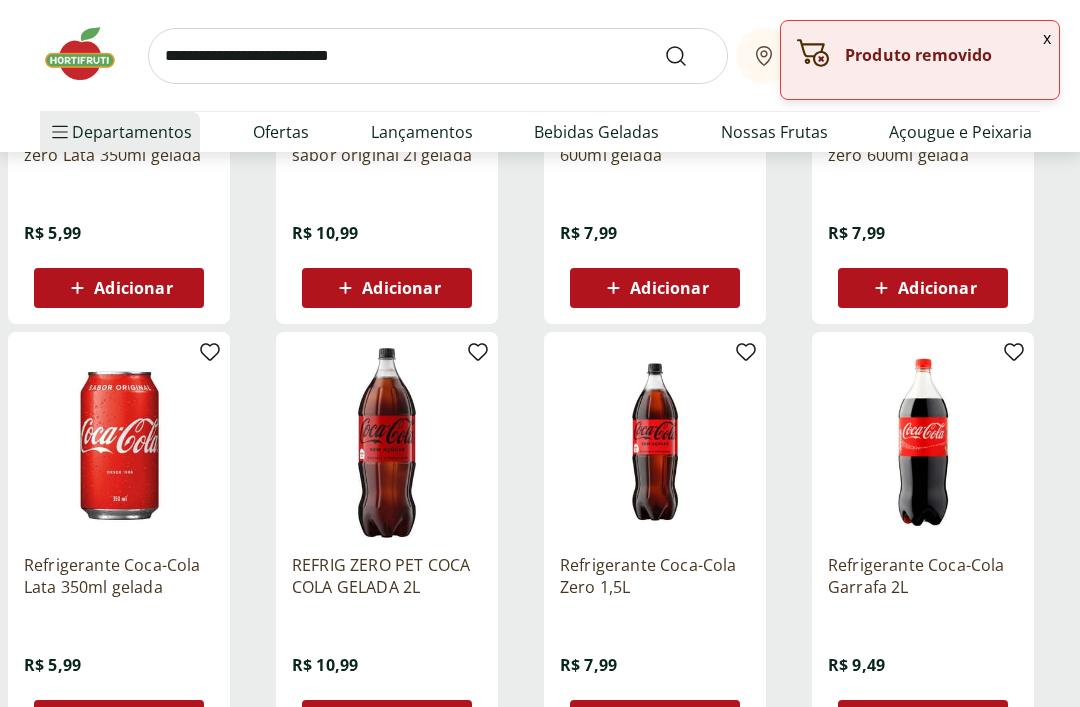 scroll, scrollTop: 714, scrollLeft: 0, axis: vertical 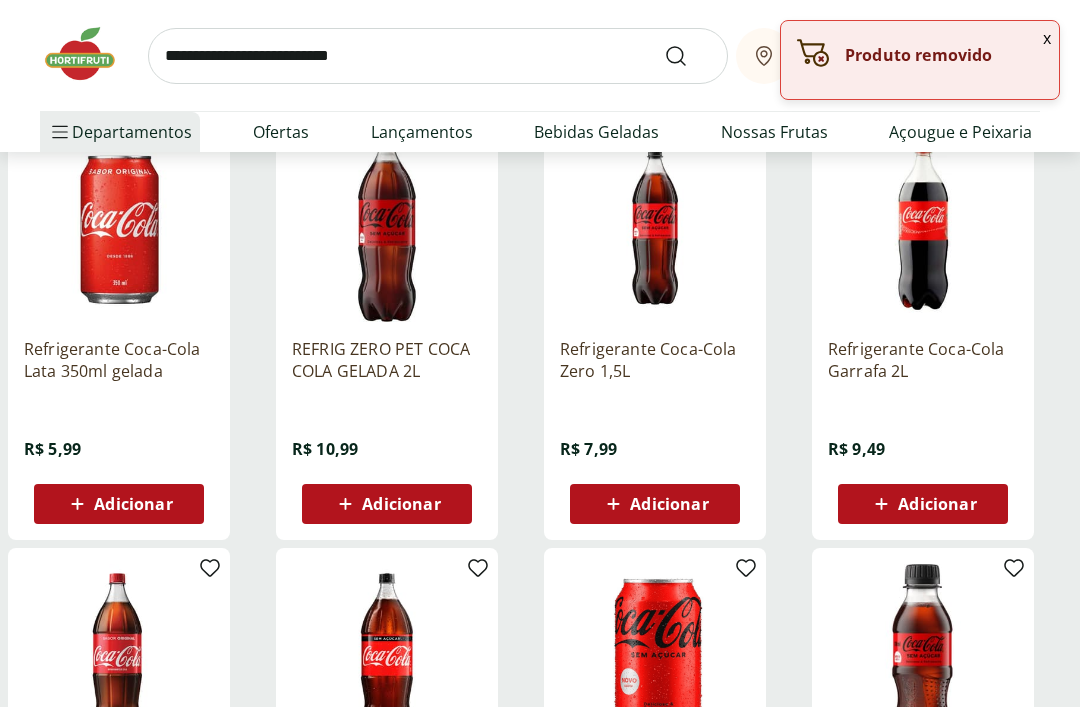 click on "Adicionar" at bounding box center [669, 504] 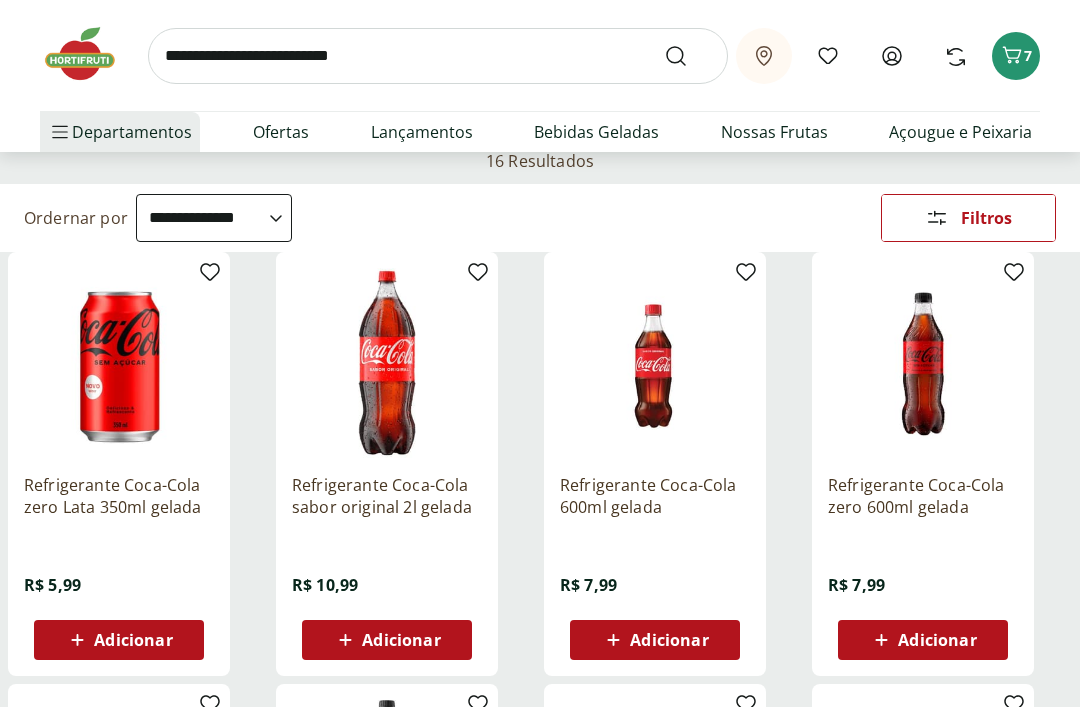scroll, scrollTop: 0, scrollLeft: 0, axis: both 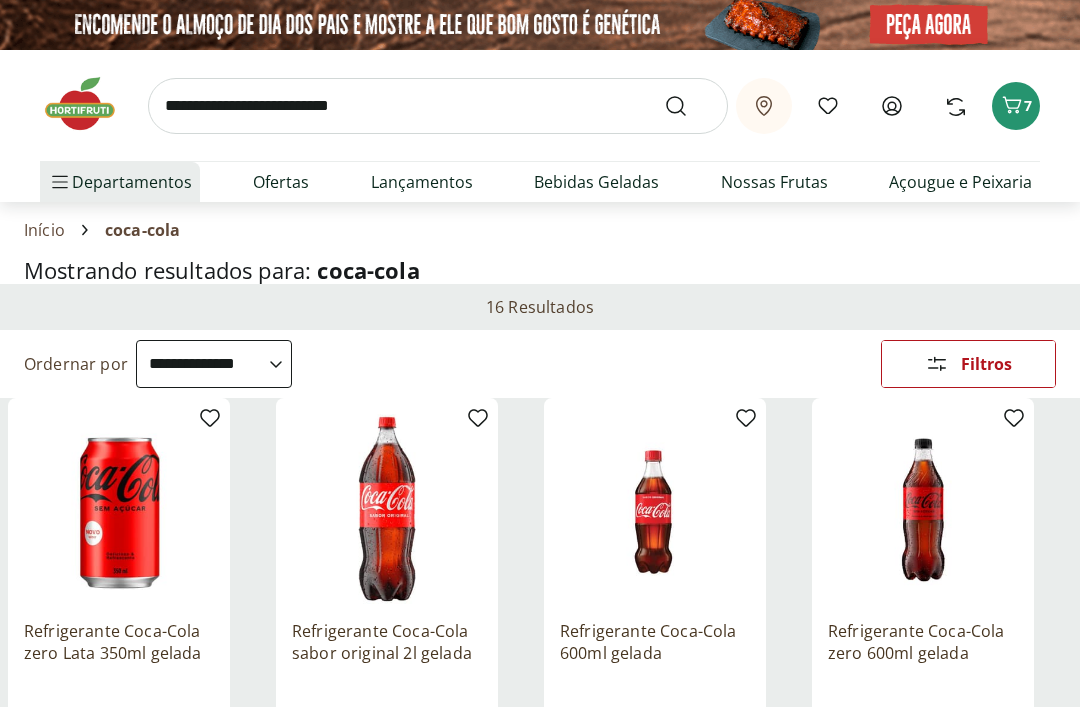 click 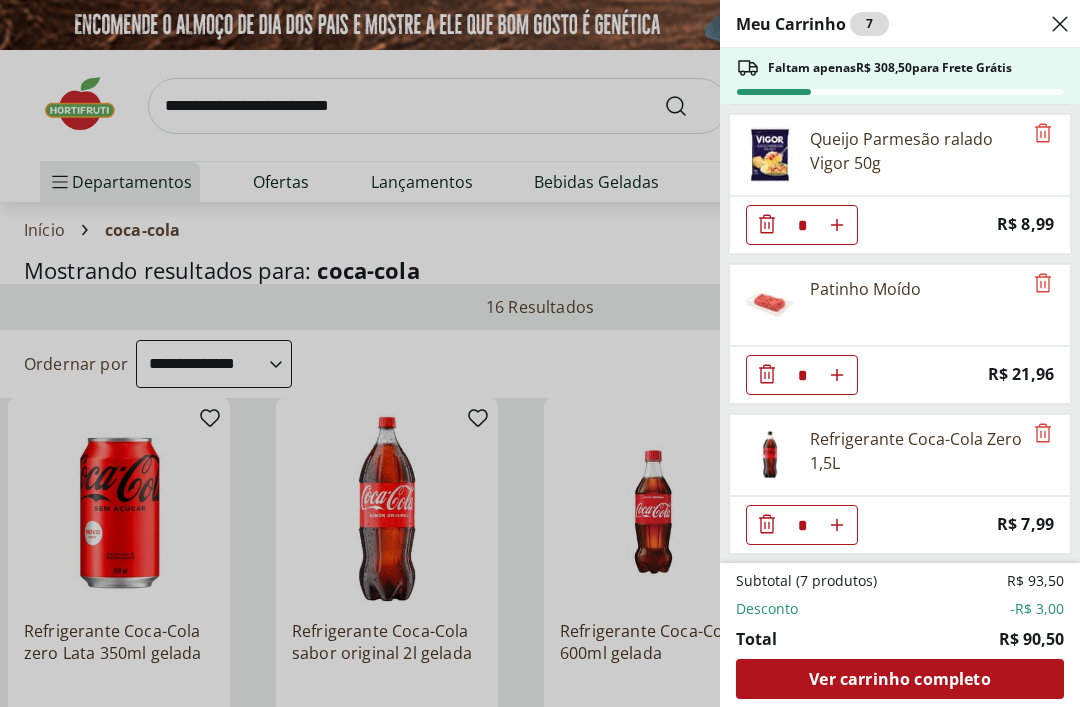 scroll, scrollTop: 599, scrollLeft: 0, axis: vertical 